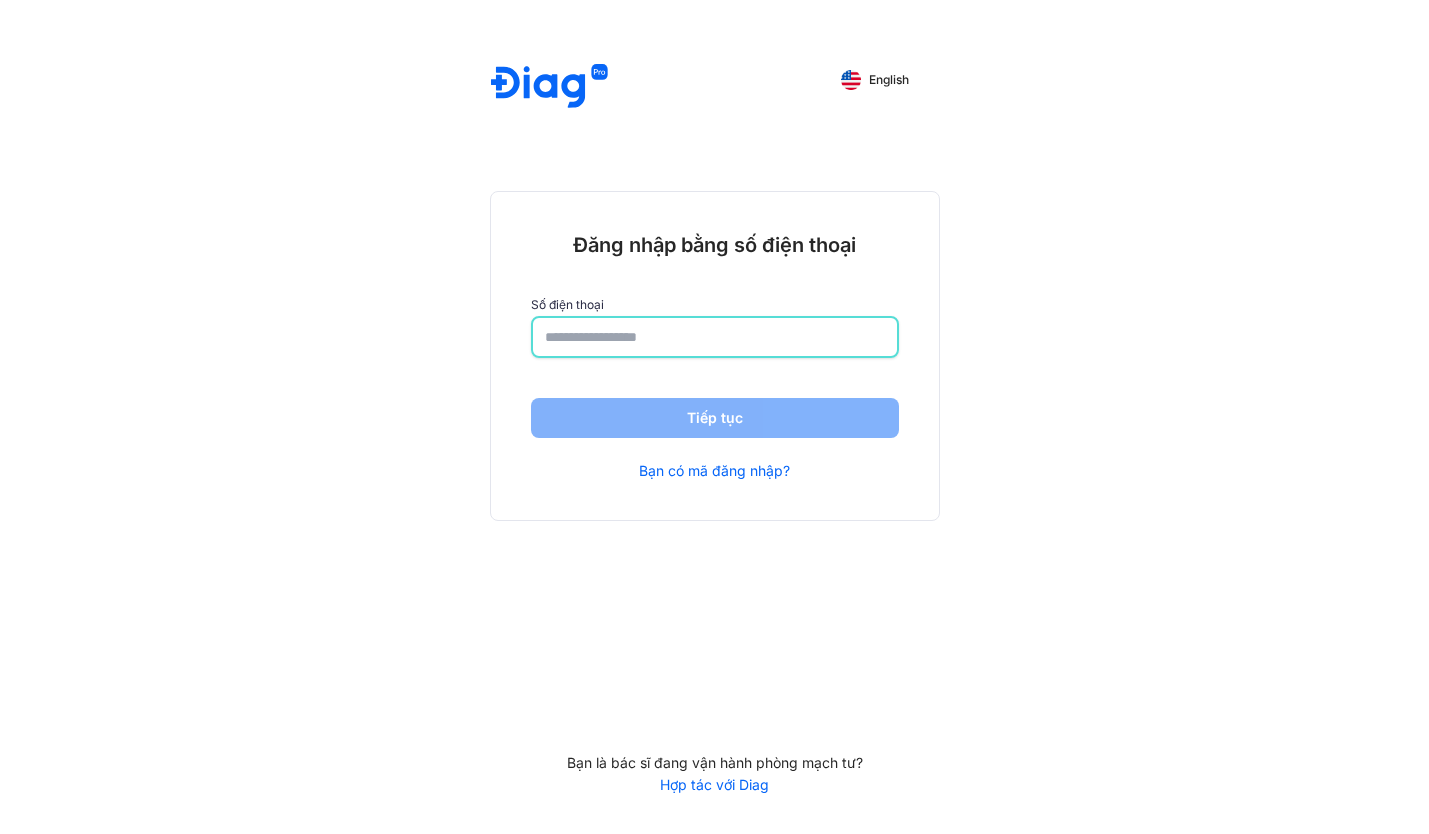 scroll, scrollTop: 0, scrollLeft: 0, axis: both 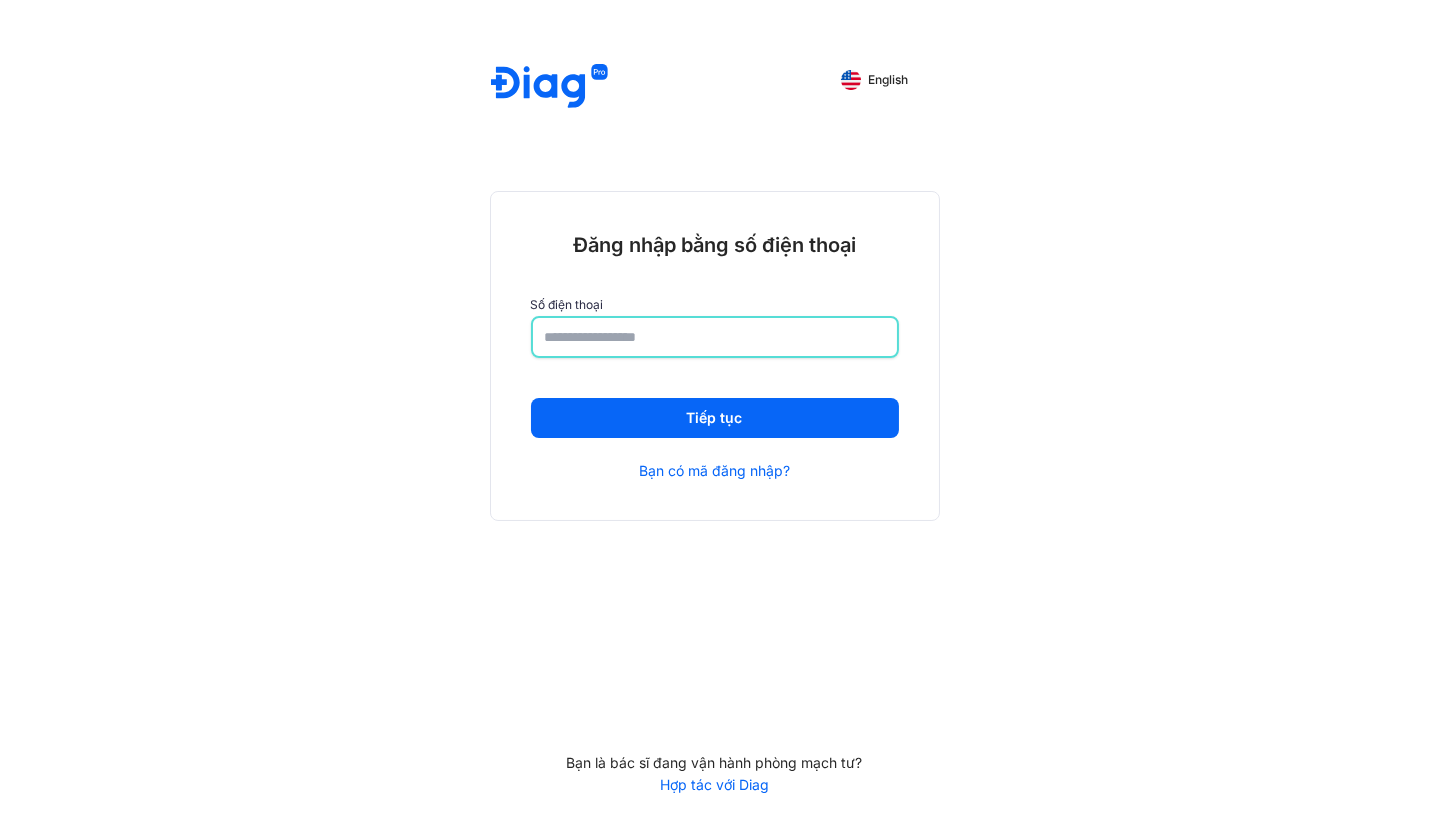 type on "**********" 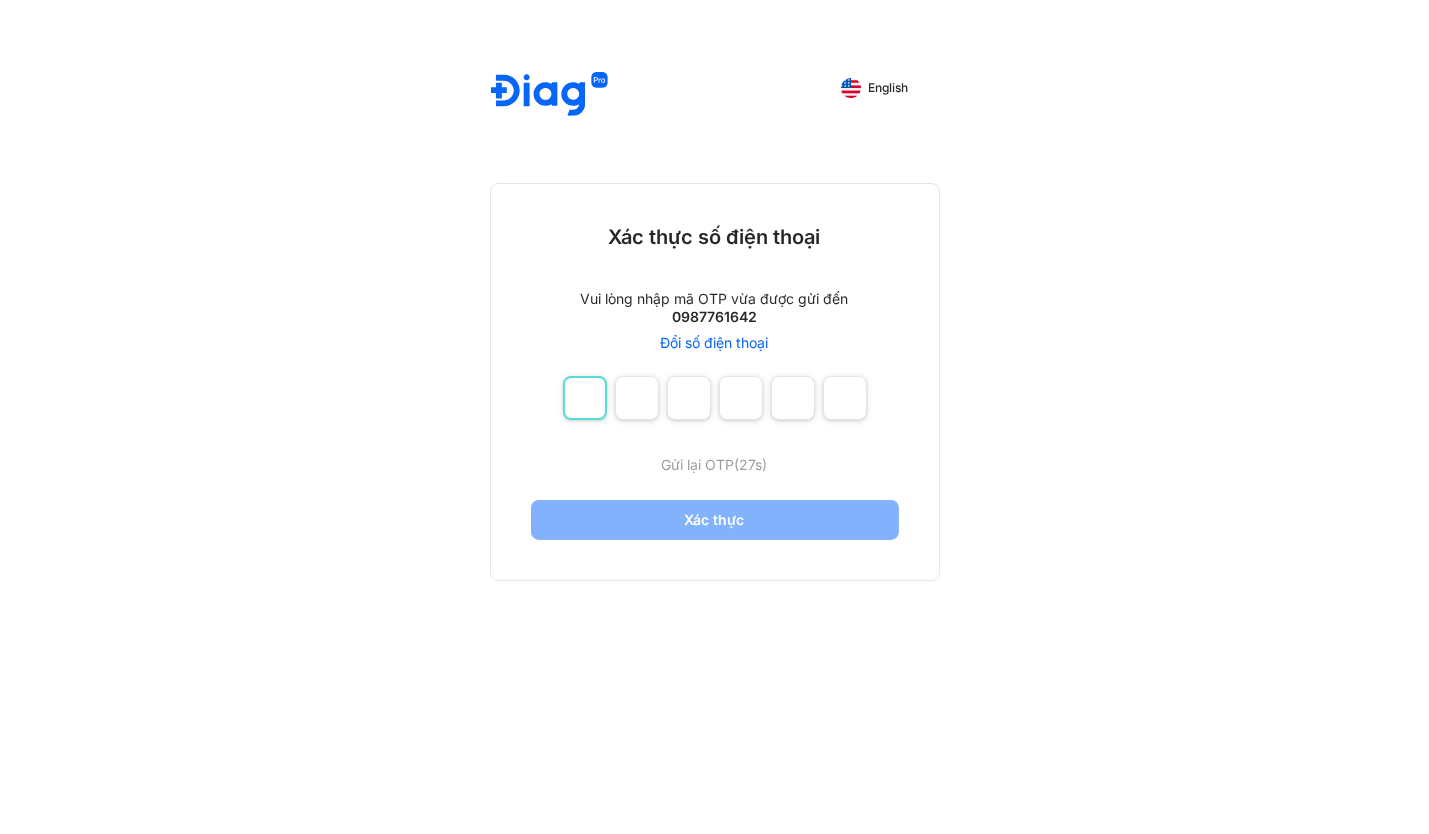 click at bounding box center (585, 398) 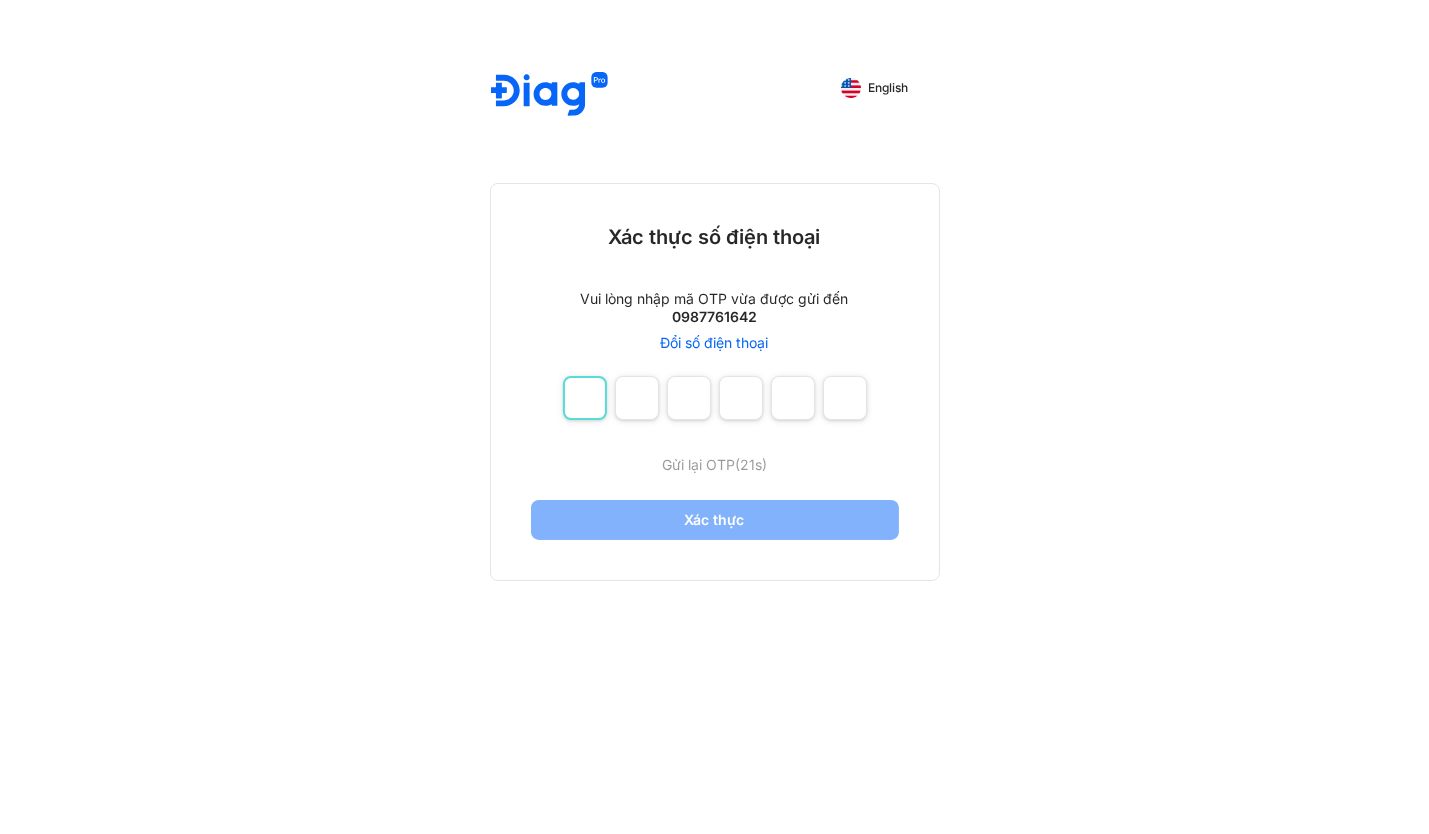 type on "*" 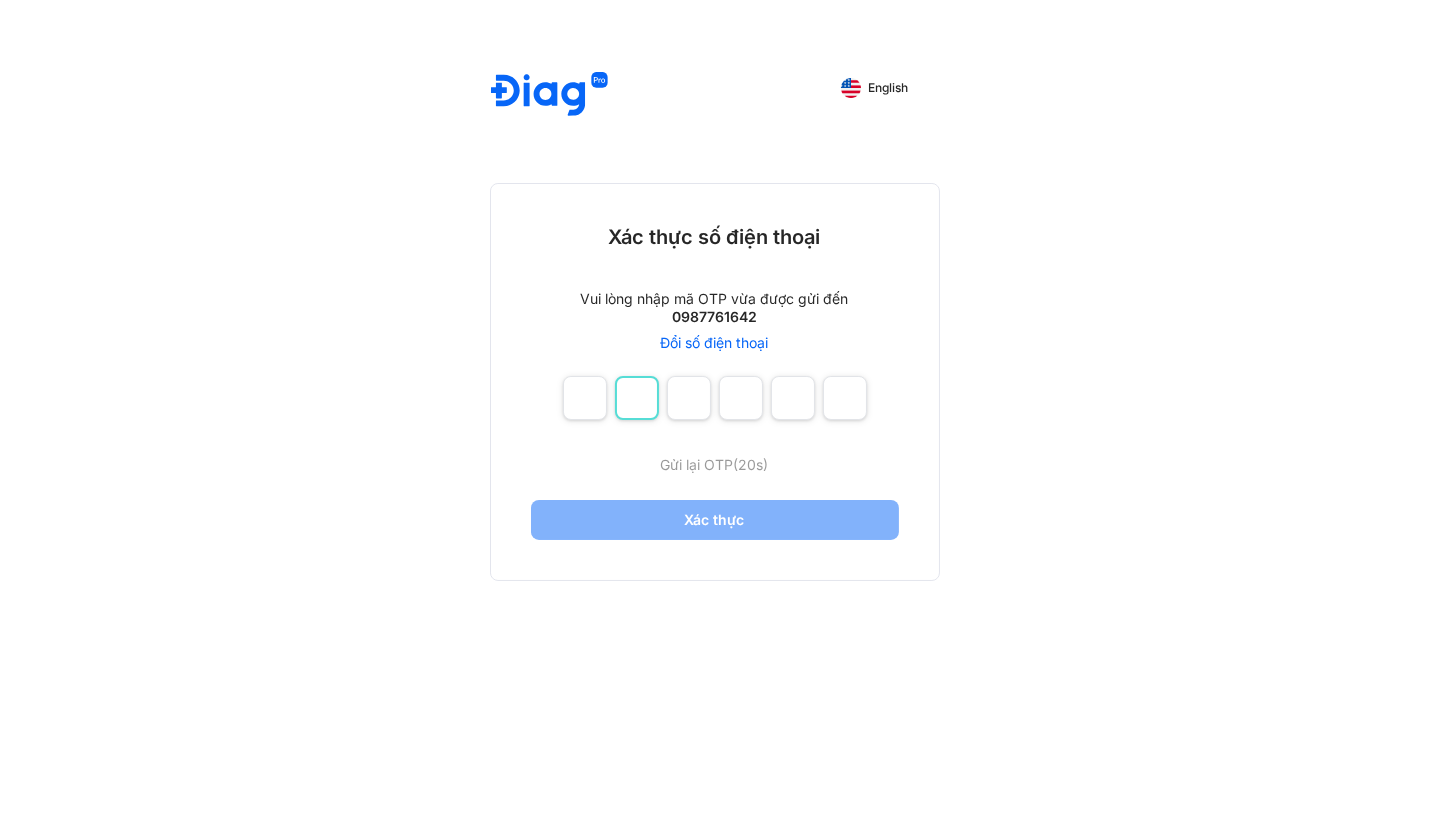 type on "*" 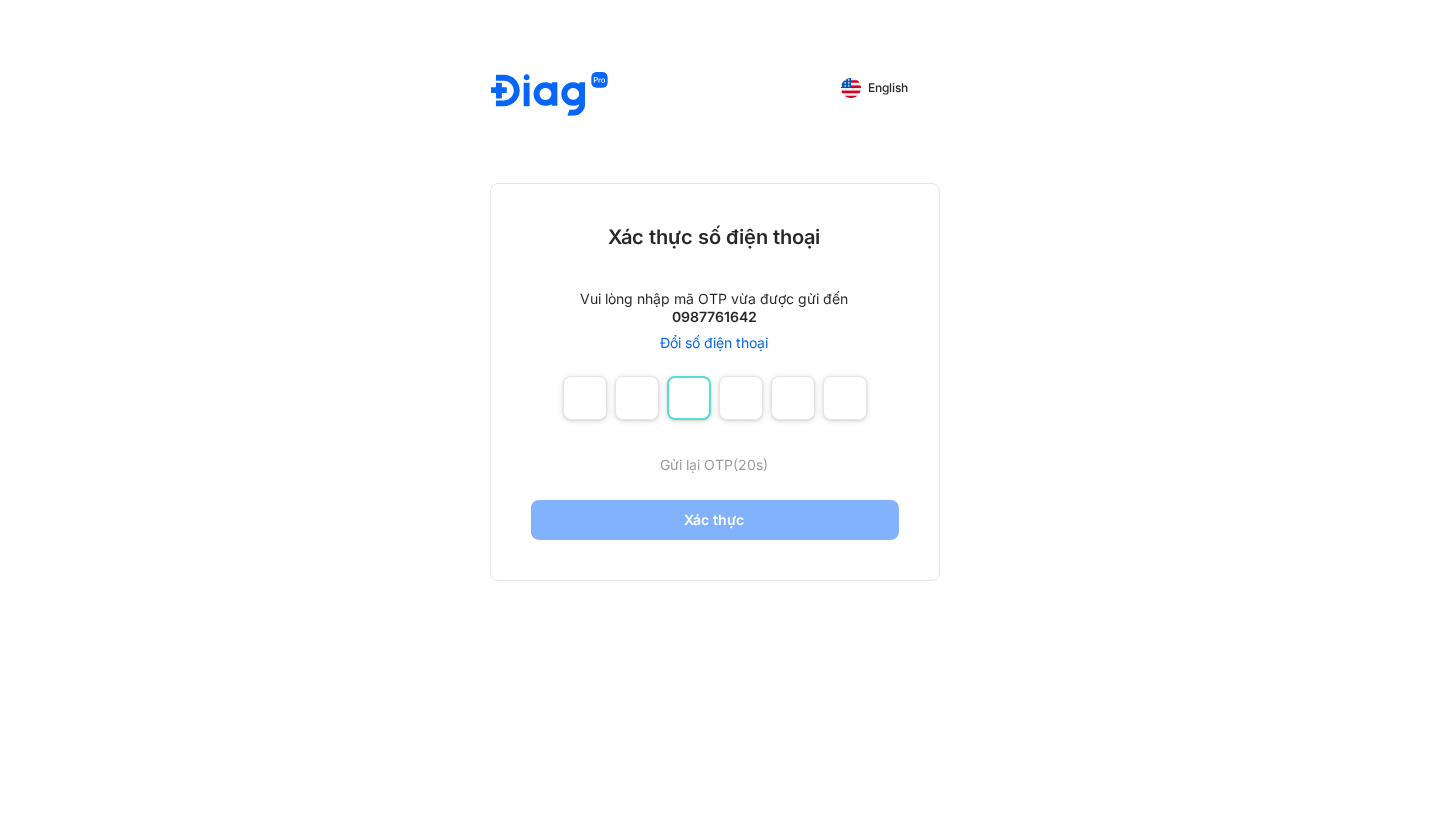type on "*" 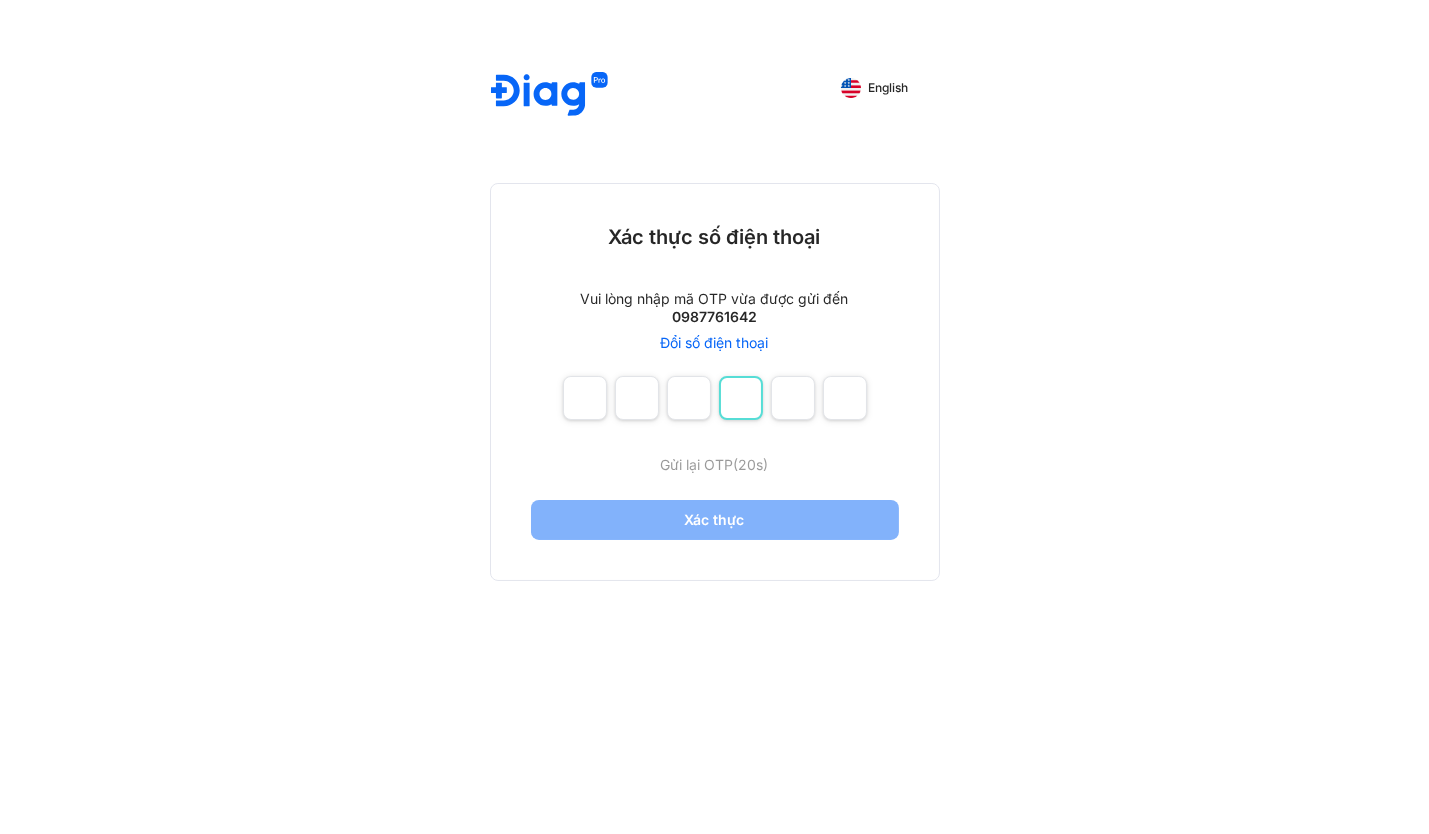 type on "*" 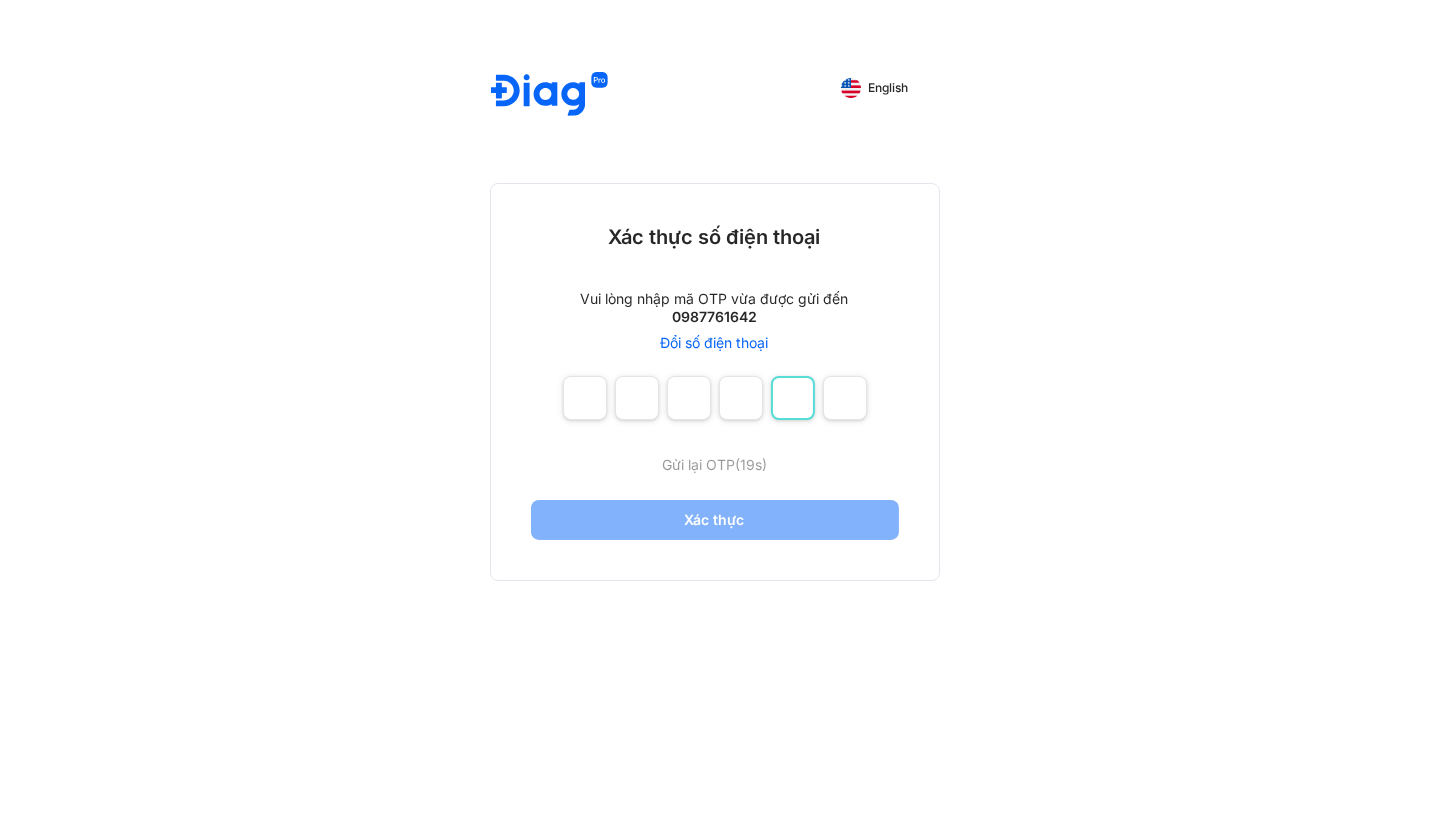 type on "*" 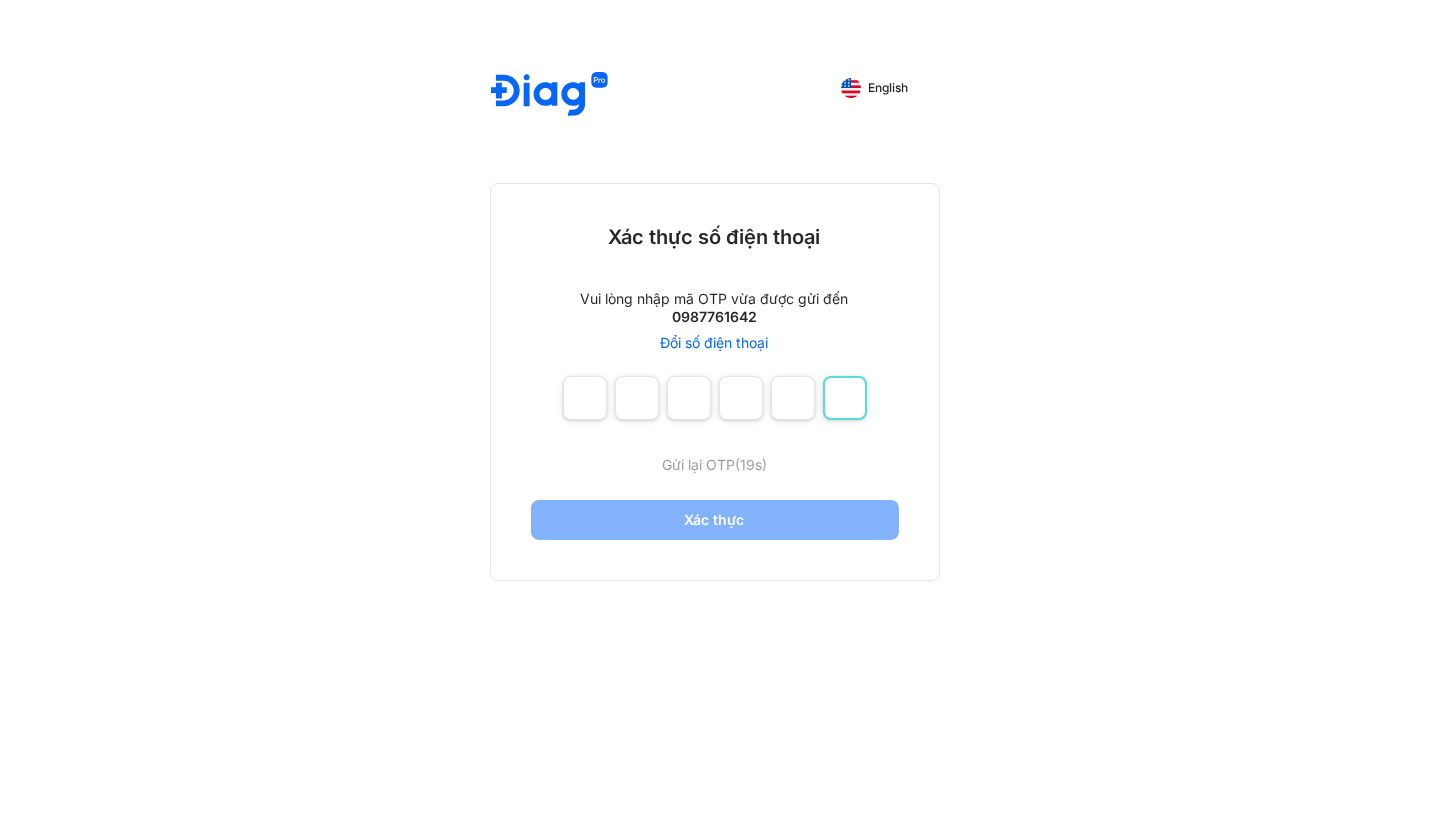 type on "*" 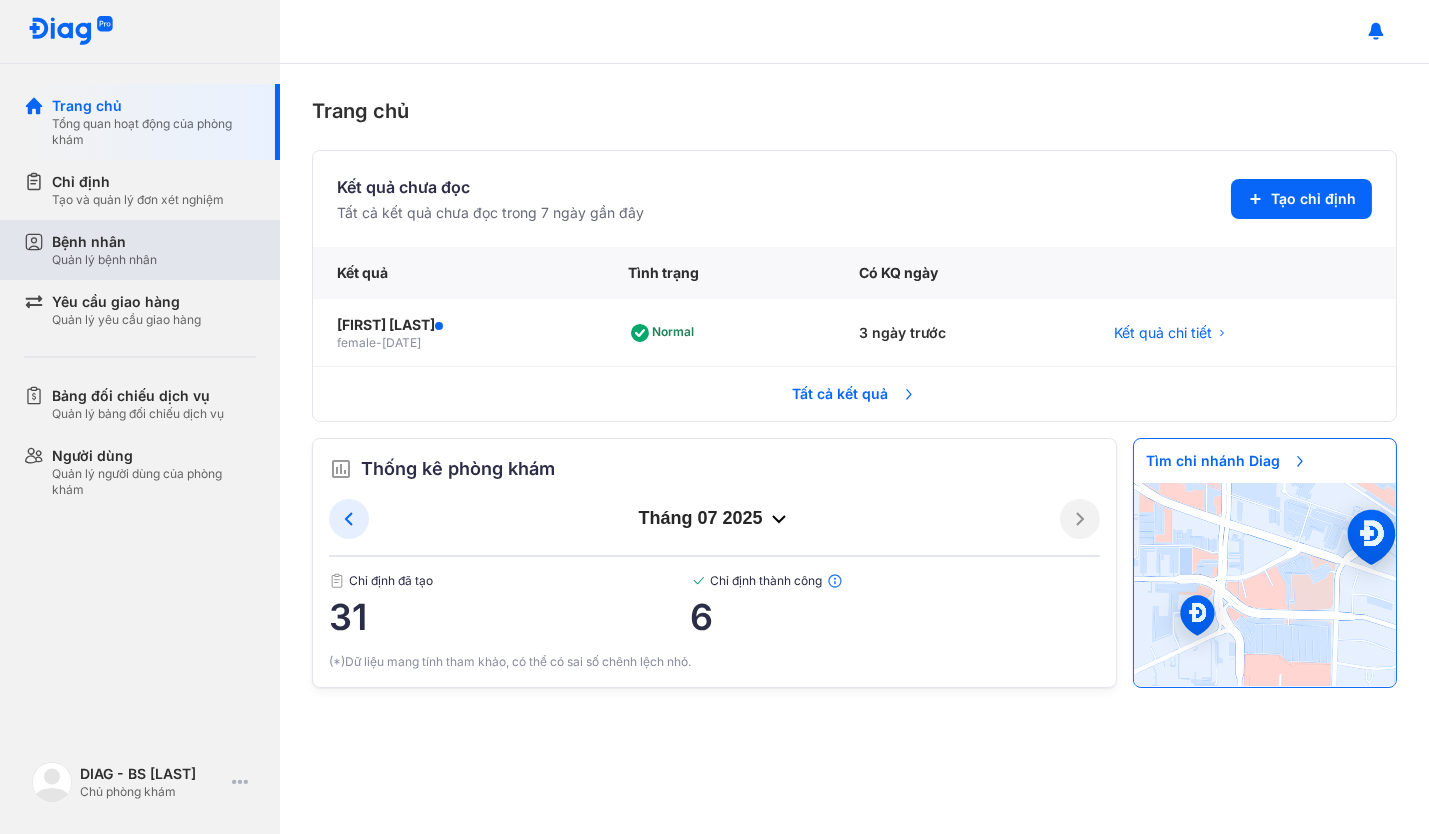 click on "Quản lý bệnh nhân" at bounding box center (104, 260) 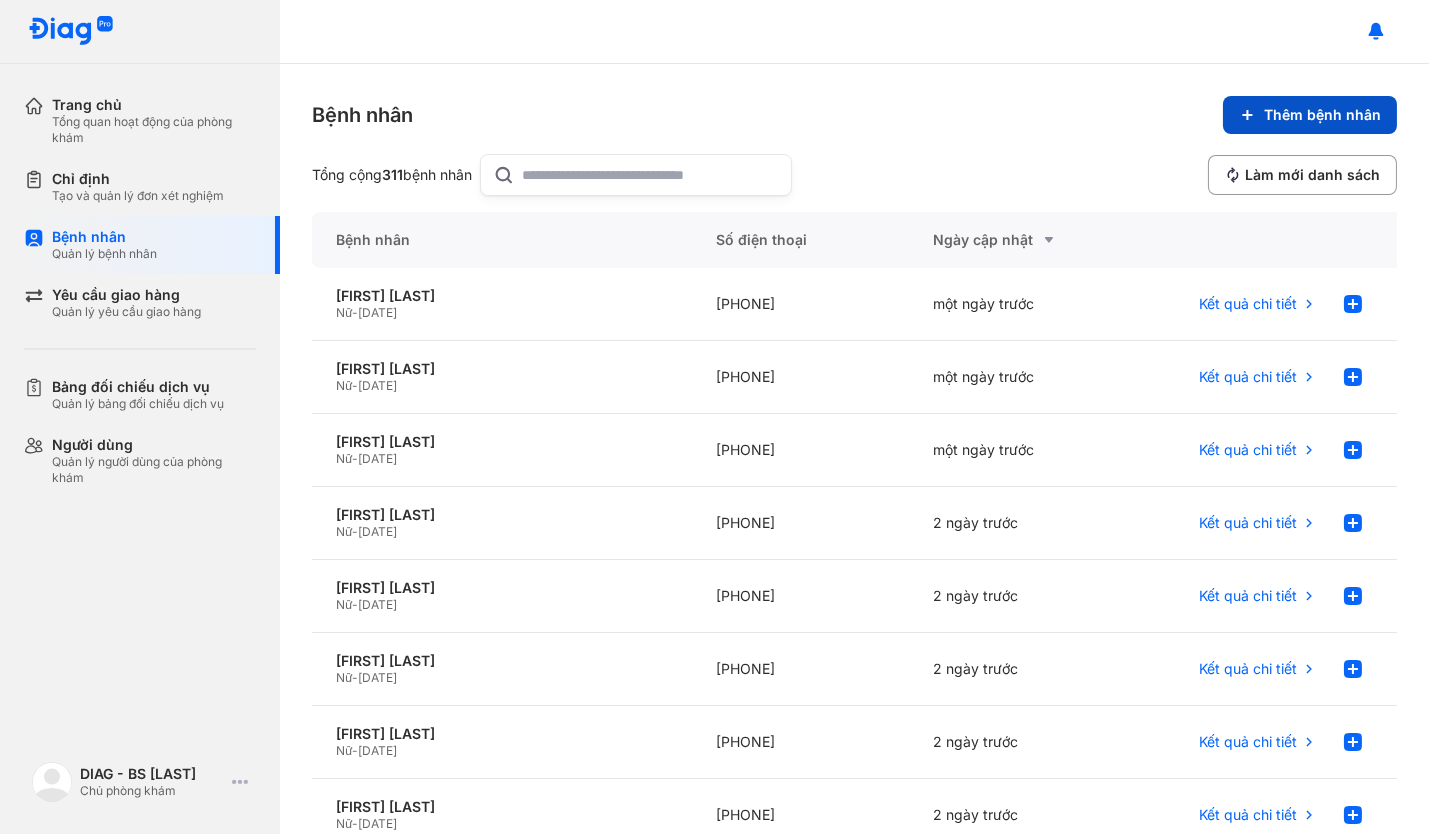 click on "Thêm bệnh nhân" 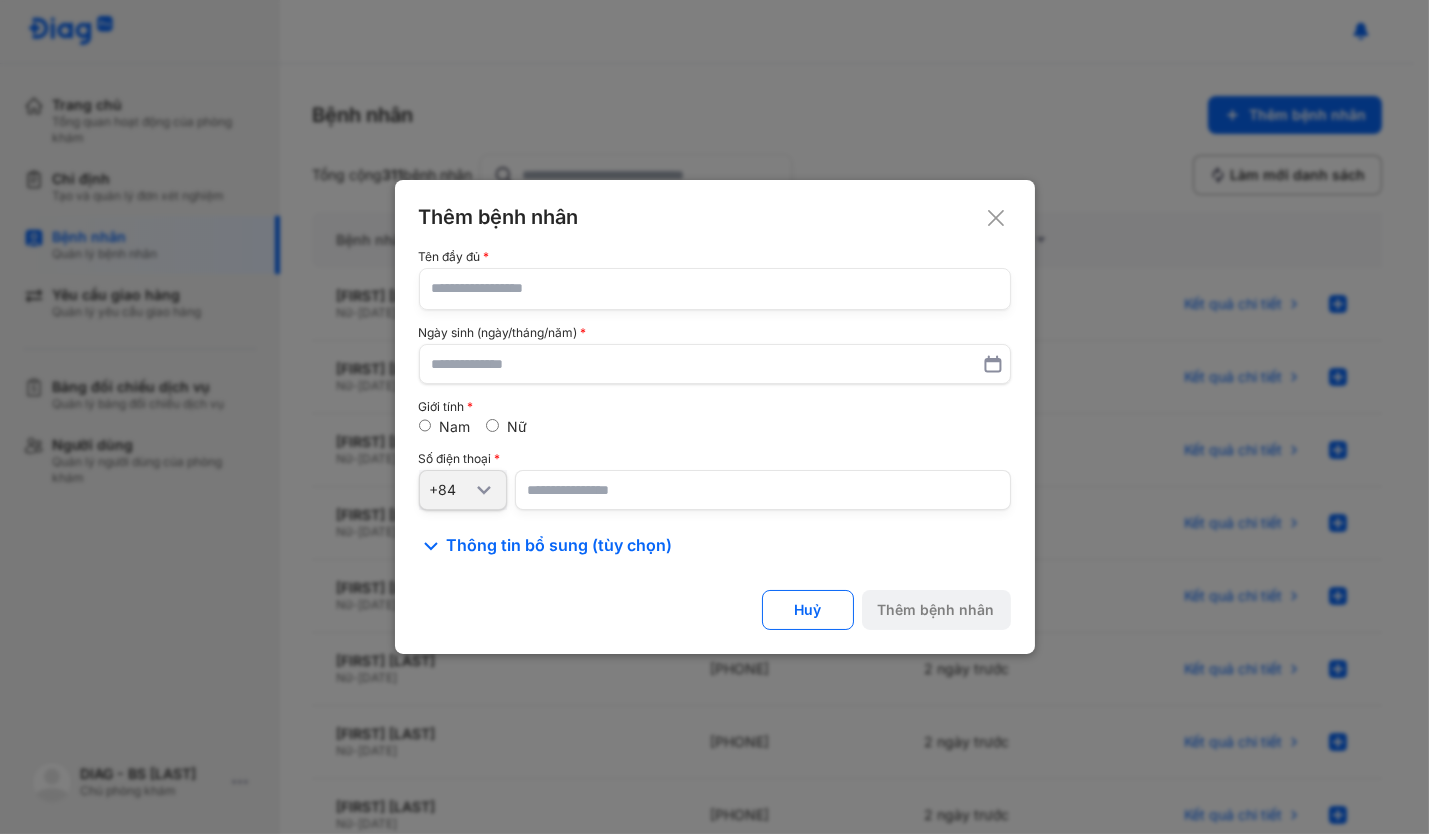click 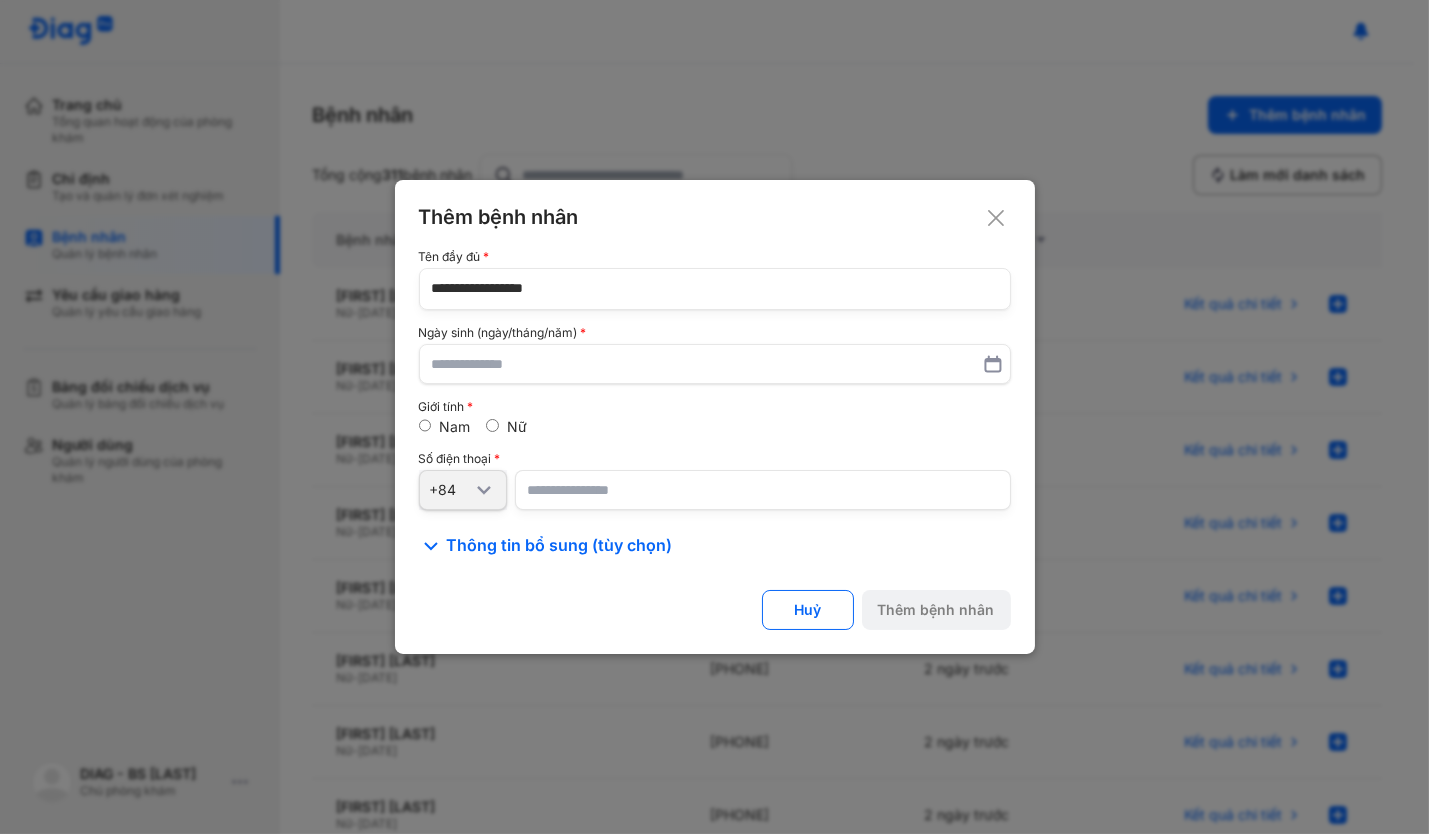 type on "**********" 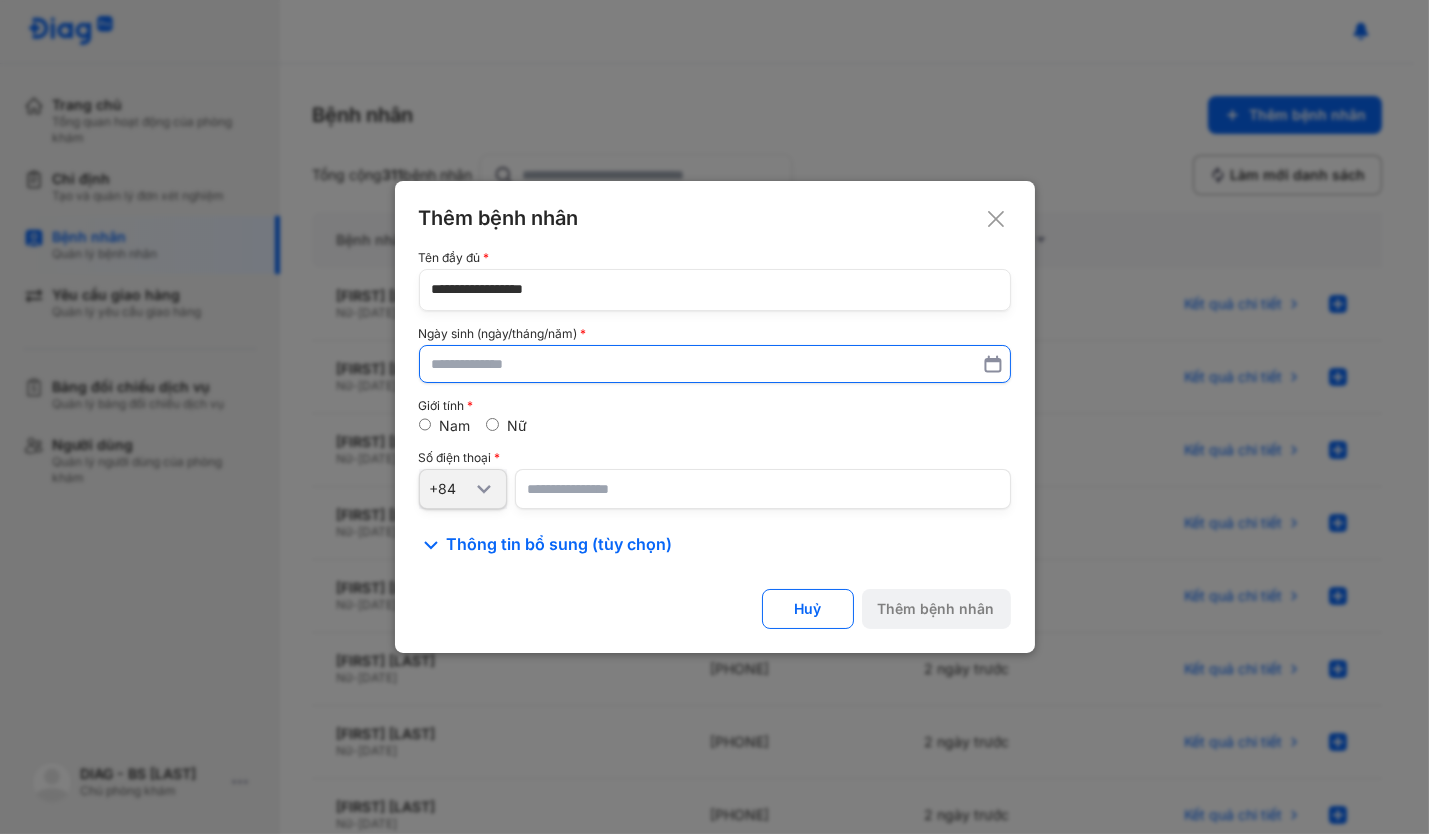 click at bounding box center (715, 364) 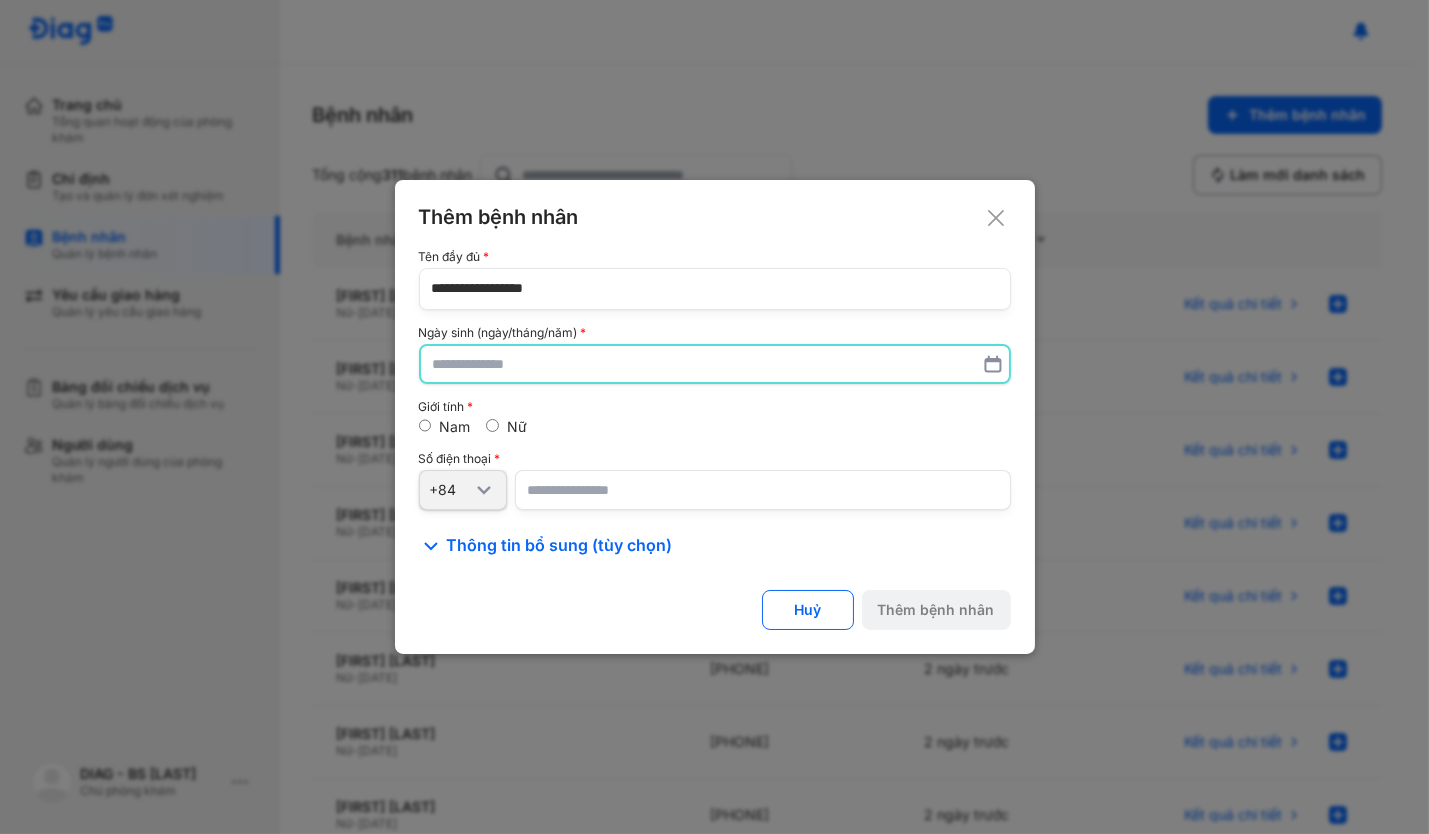 paste on "**********" 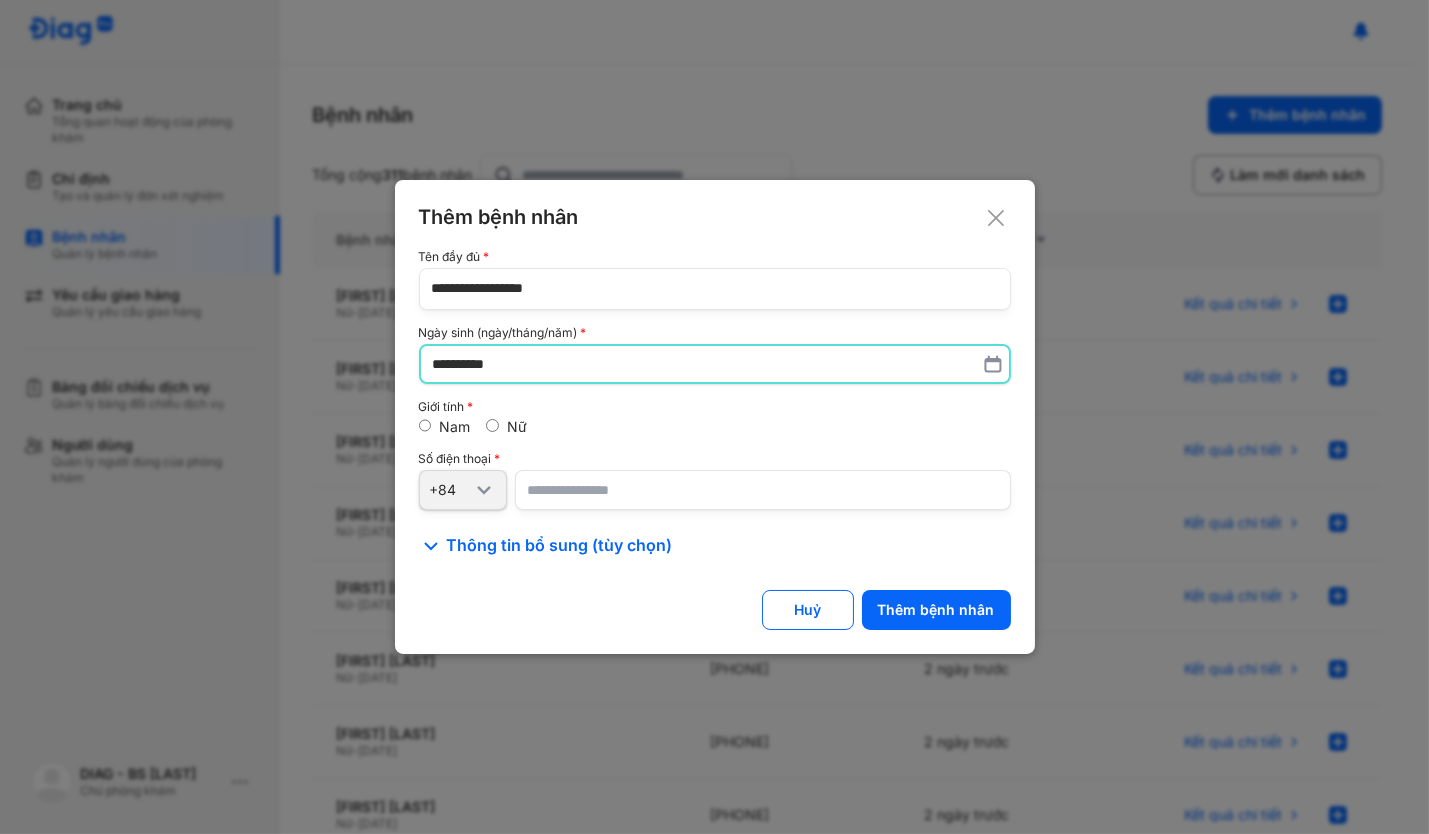 type on "**********" 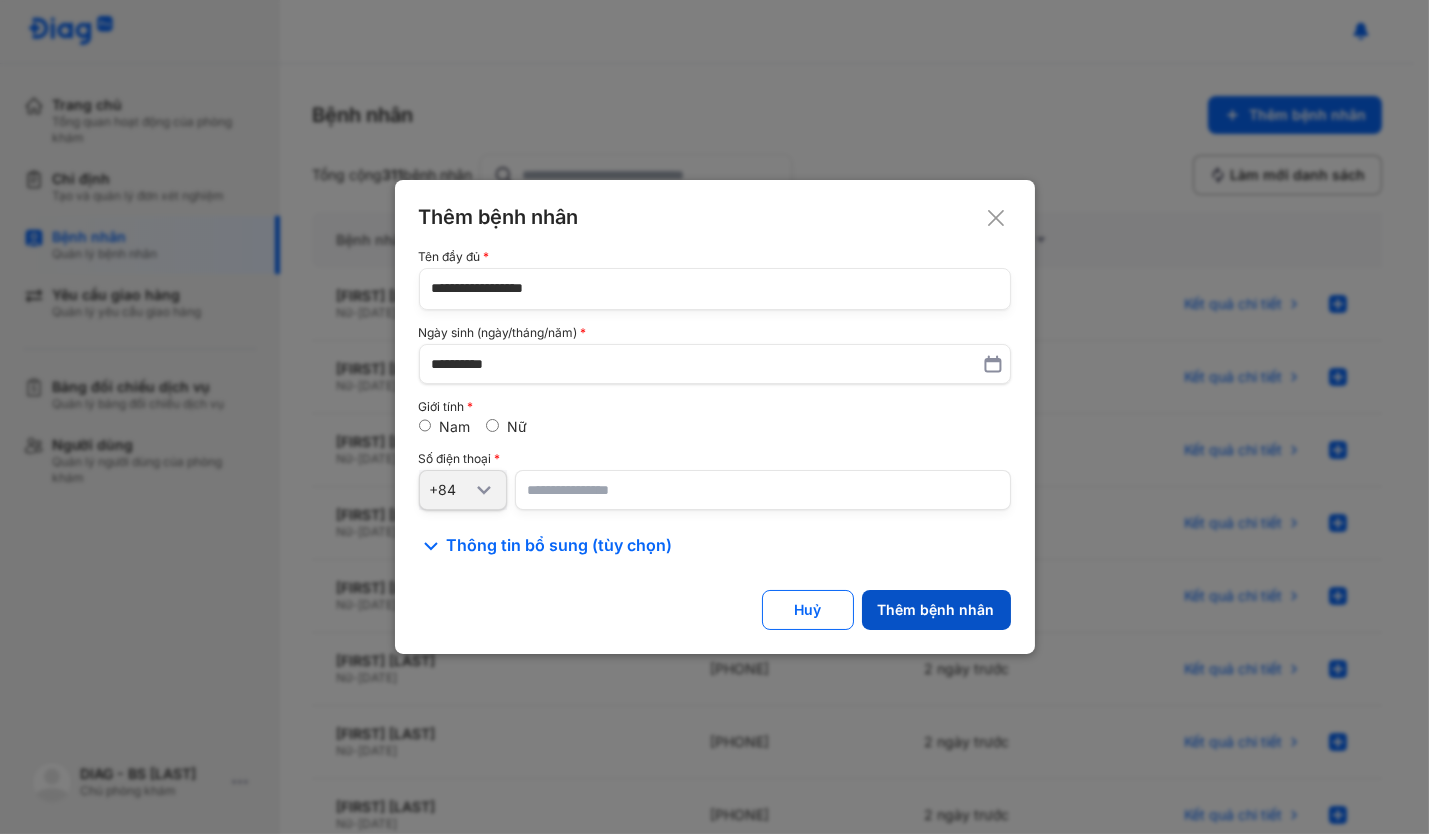 click on "Thêm bệnh nhân" 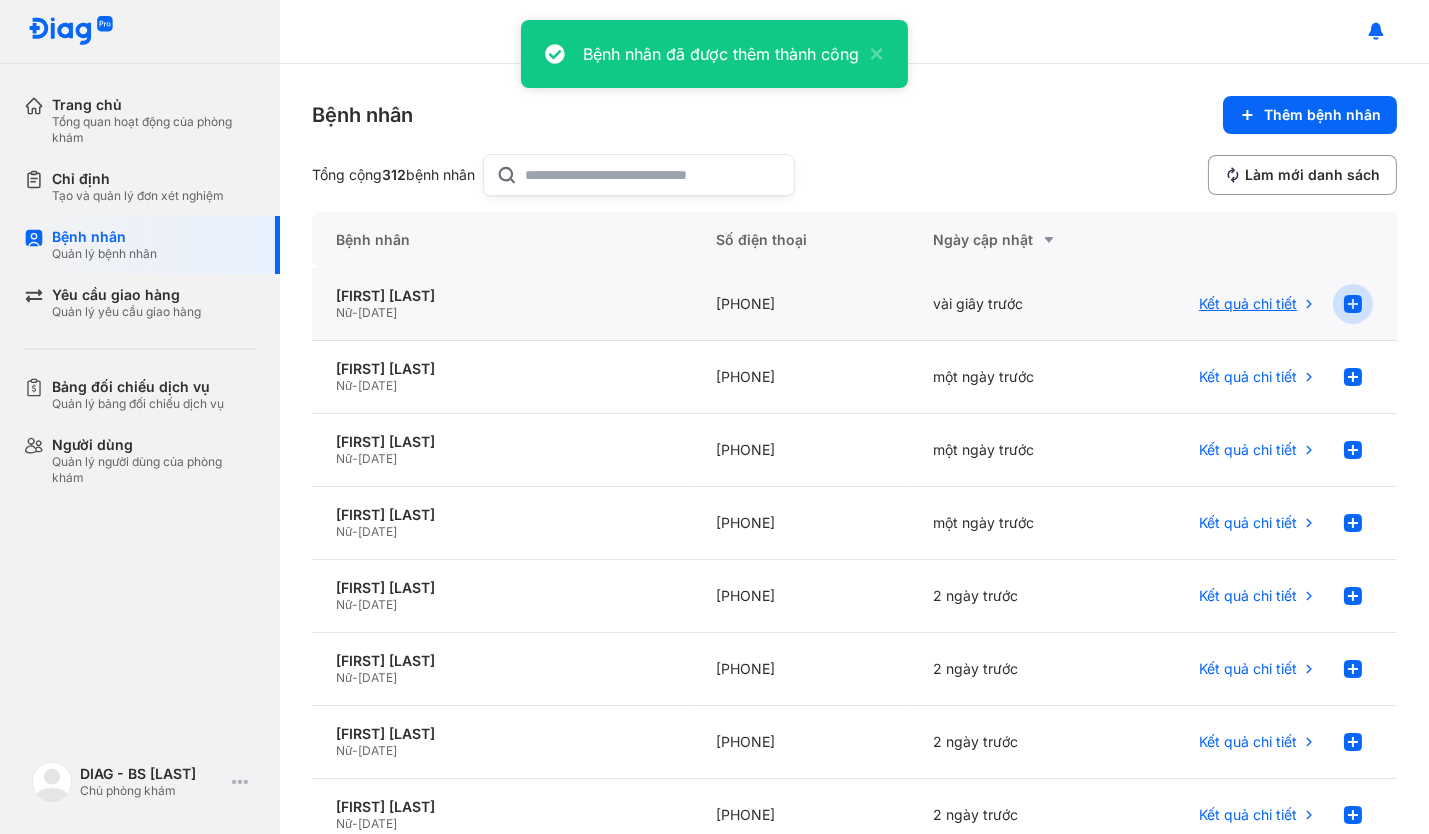 click 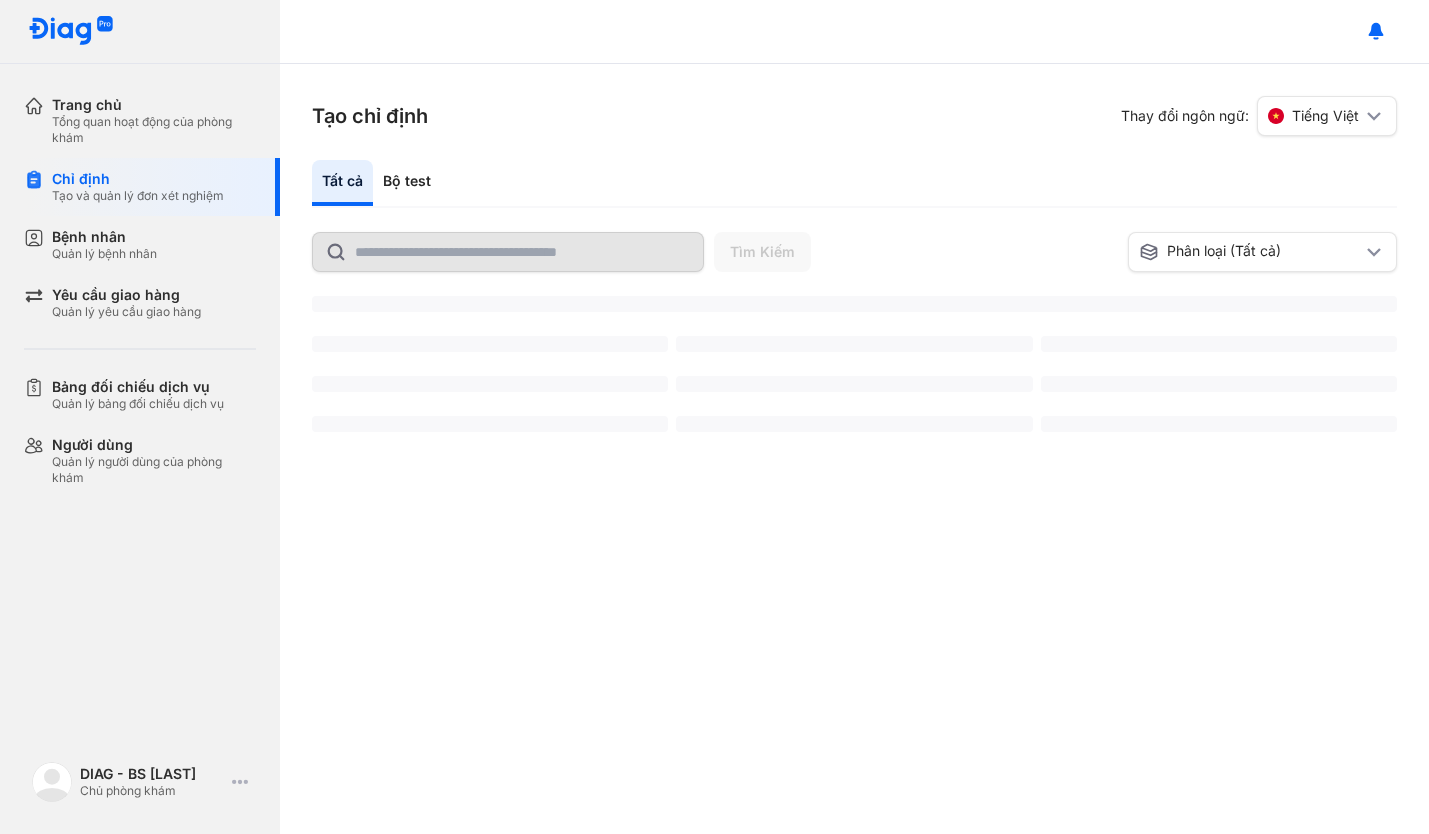 scroll, scrollTop: 0, scrollLeft: 0, axis: both 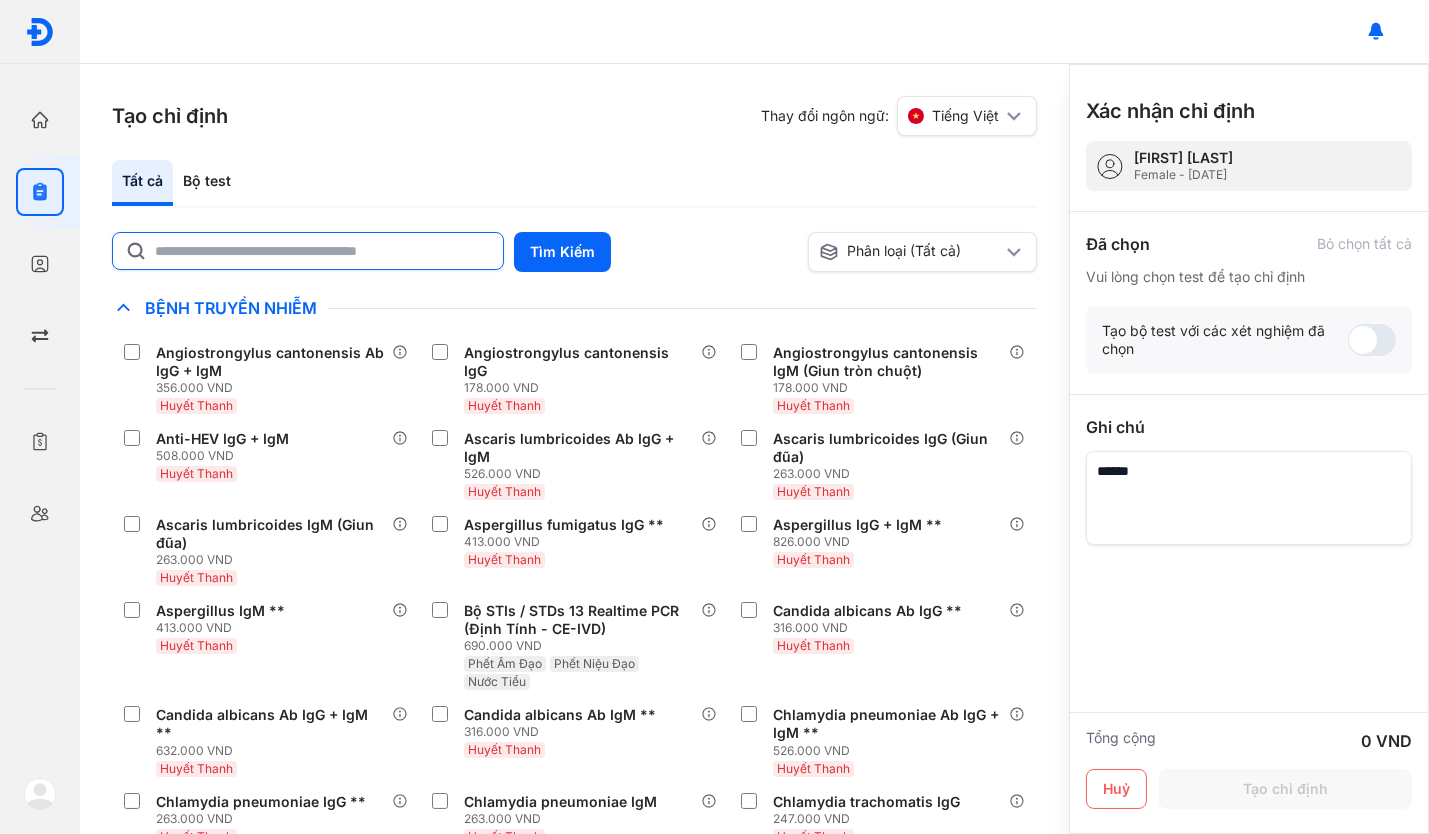 click 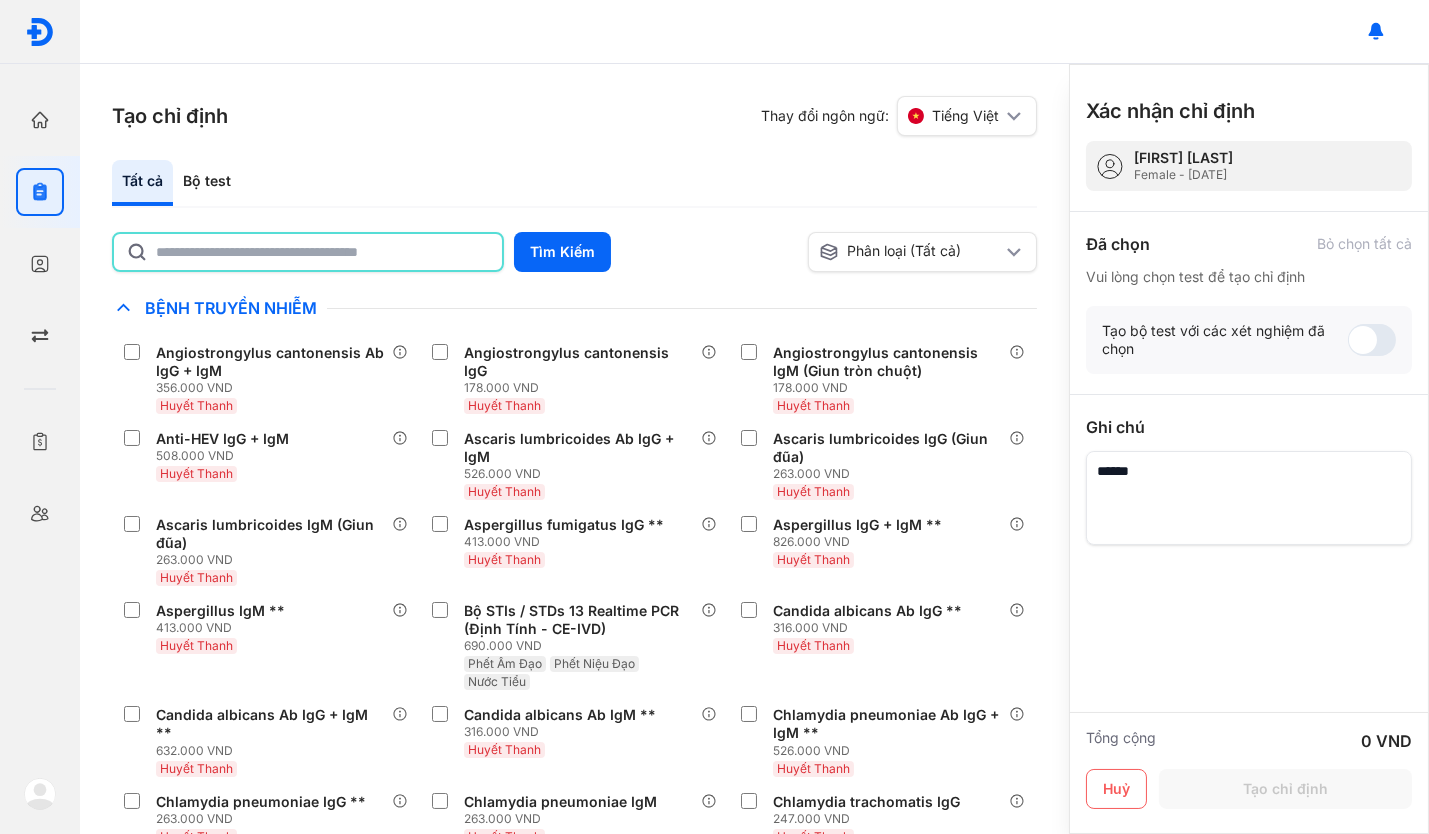 type on "**********" 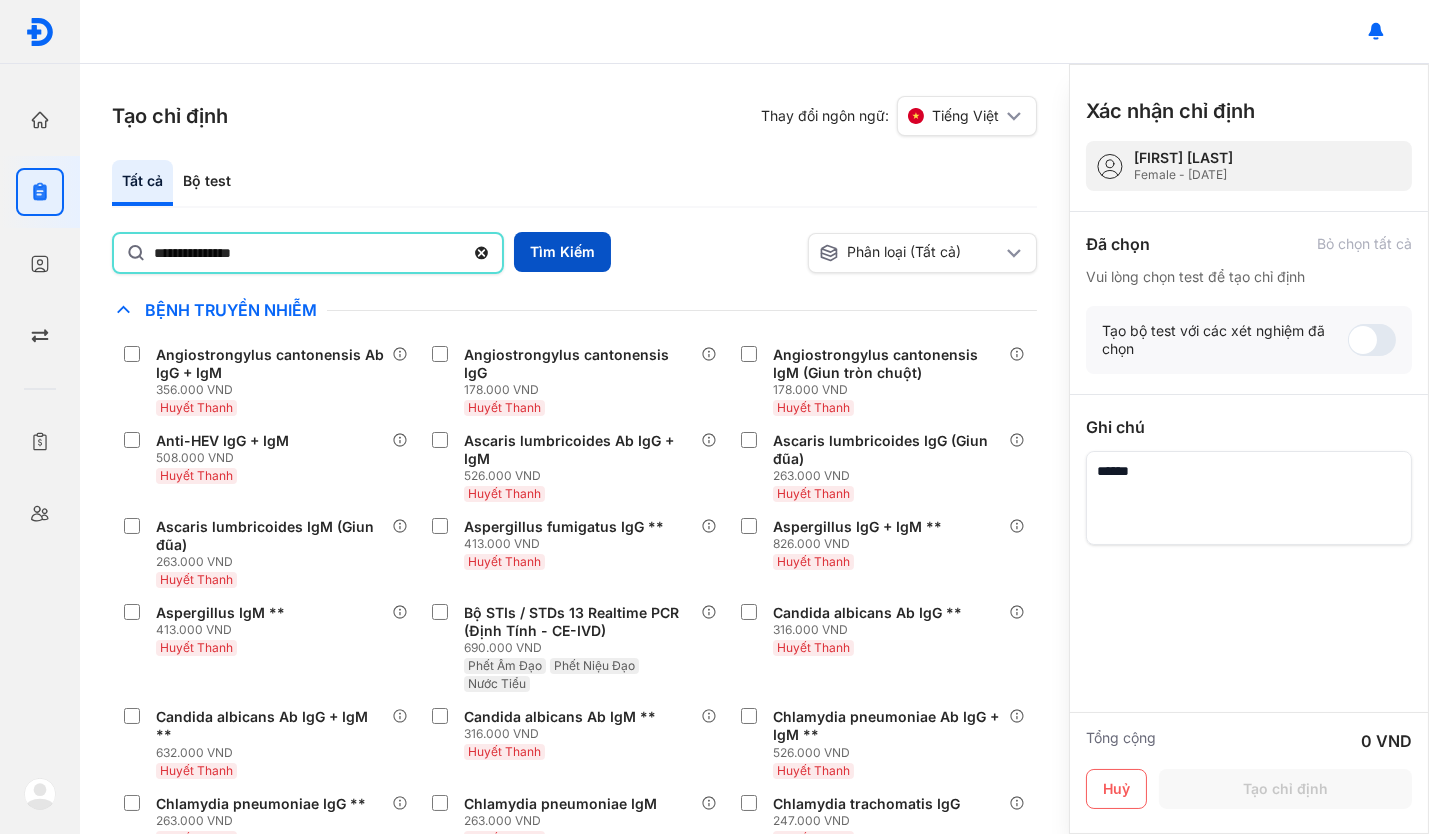 click on "Tìm Kiếm" at bounding box center (562, 252) 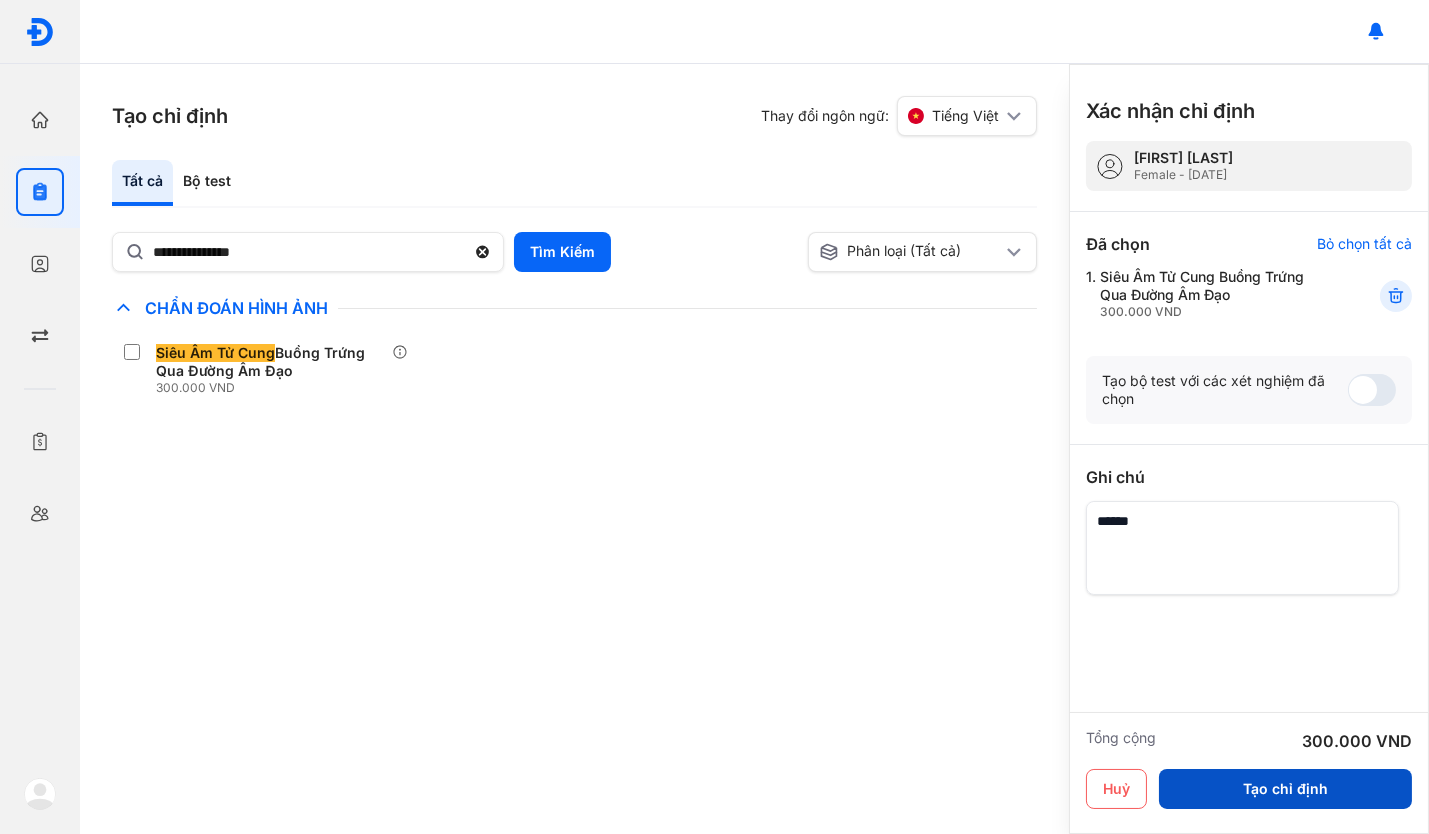 click on "Tạo chỉ định" at bounding box center [1285, 789] 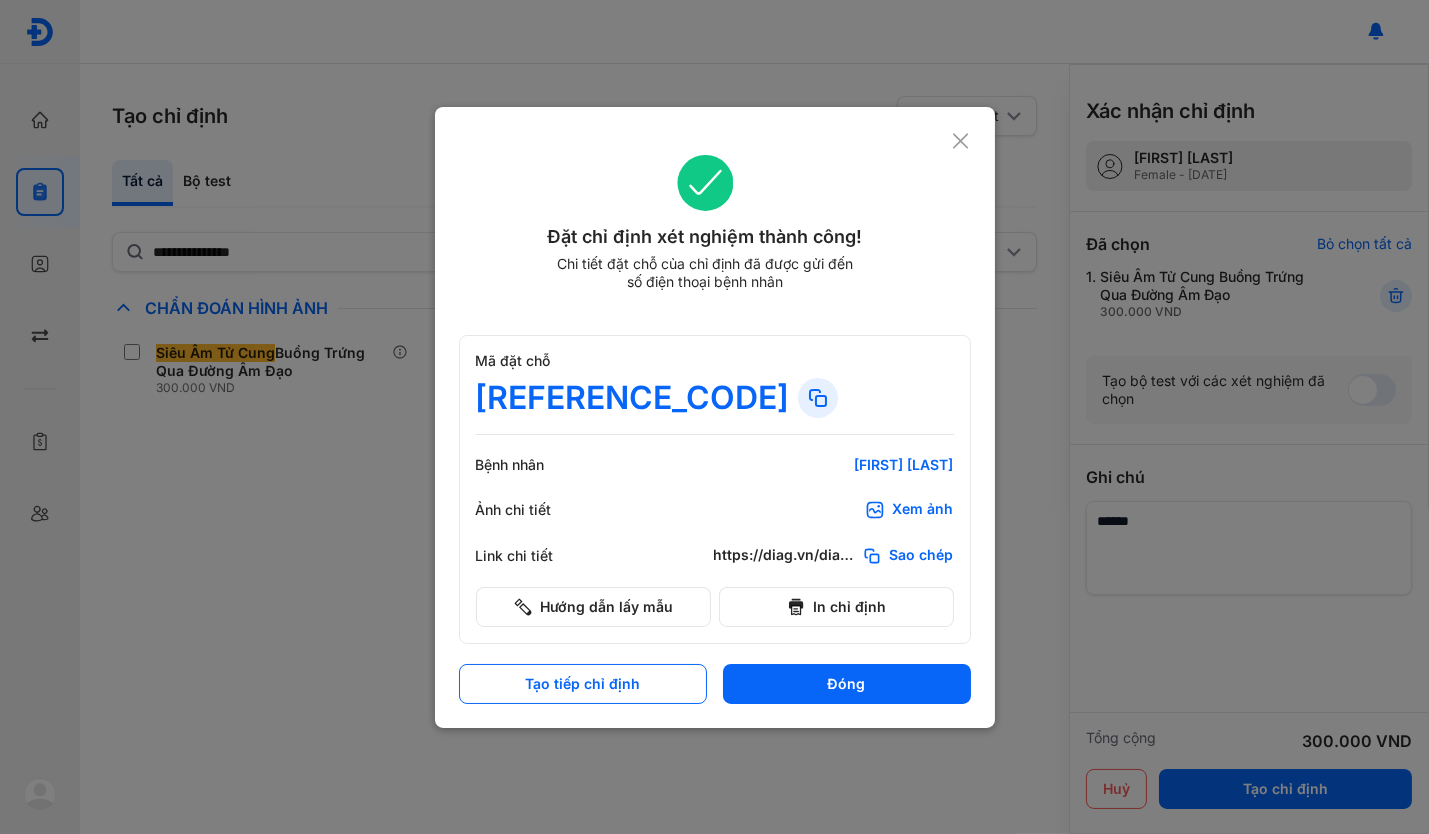 click 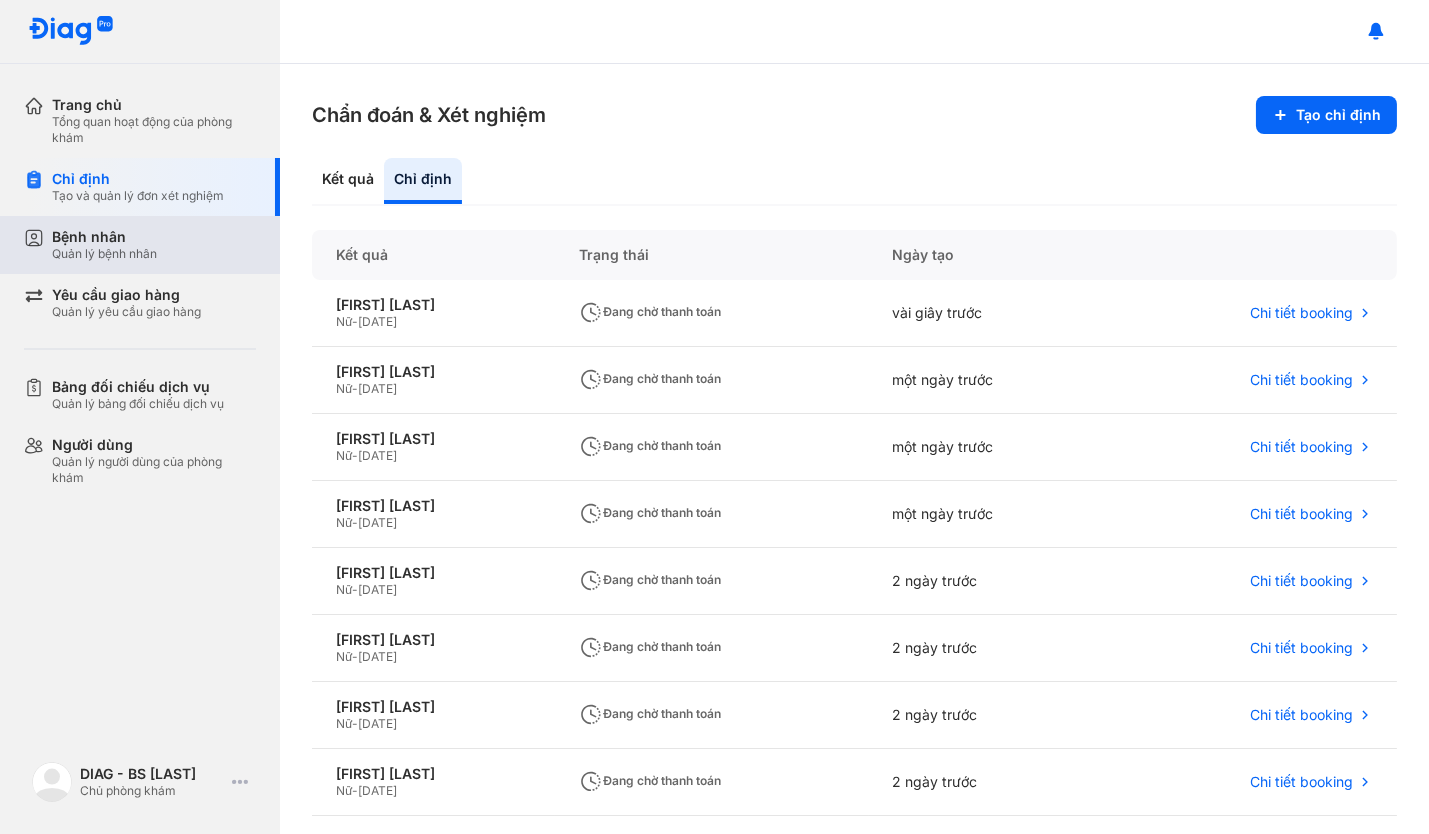 click on "Bệnh nhân Quản lý bệnh nhân" at bounding box center [154, 245] 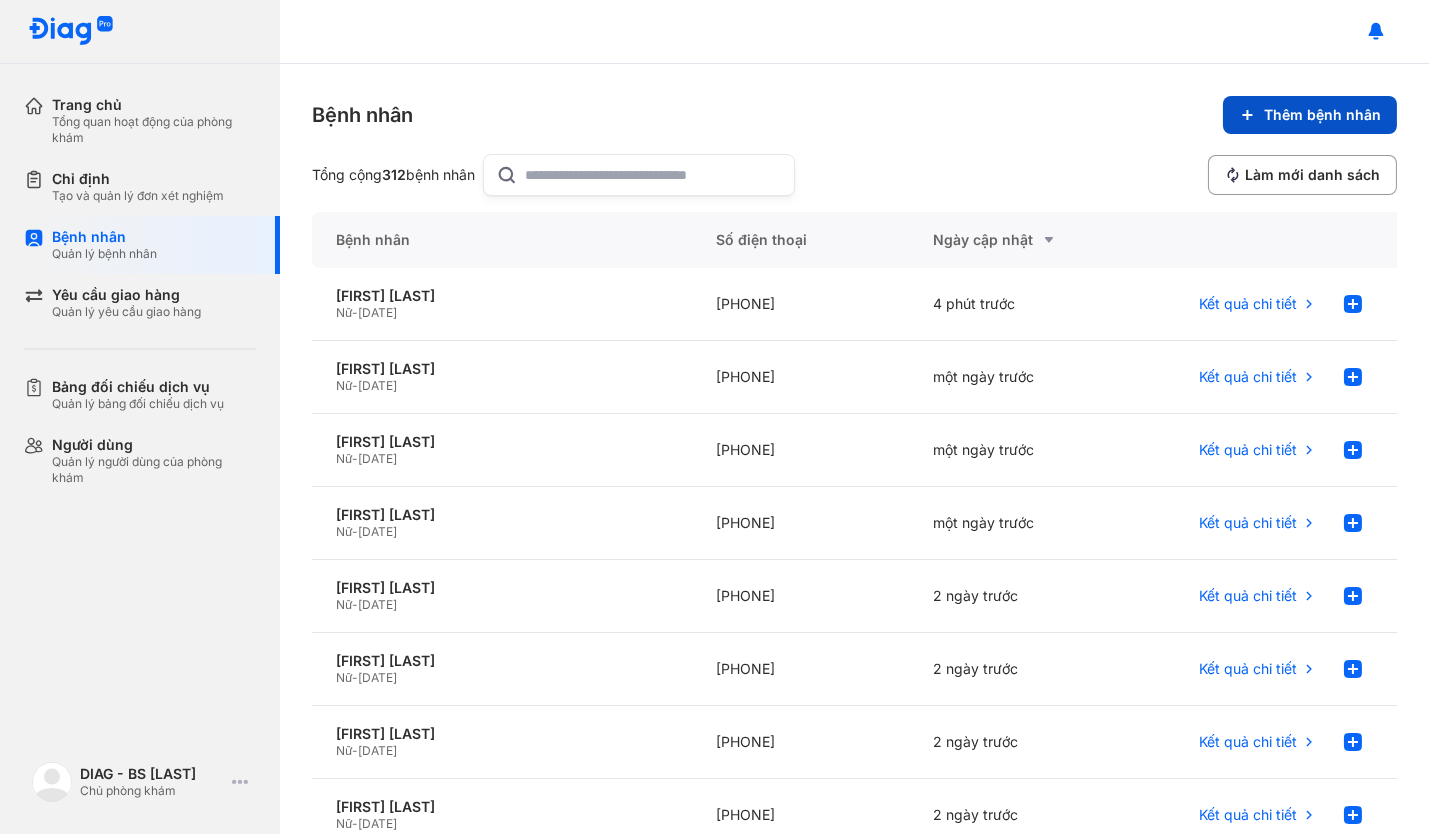 click on "Thêm bệnh nhân" 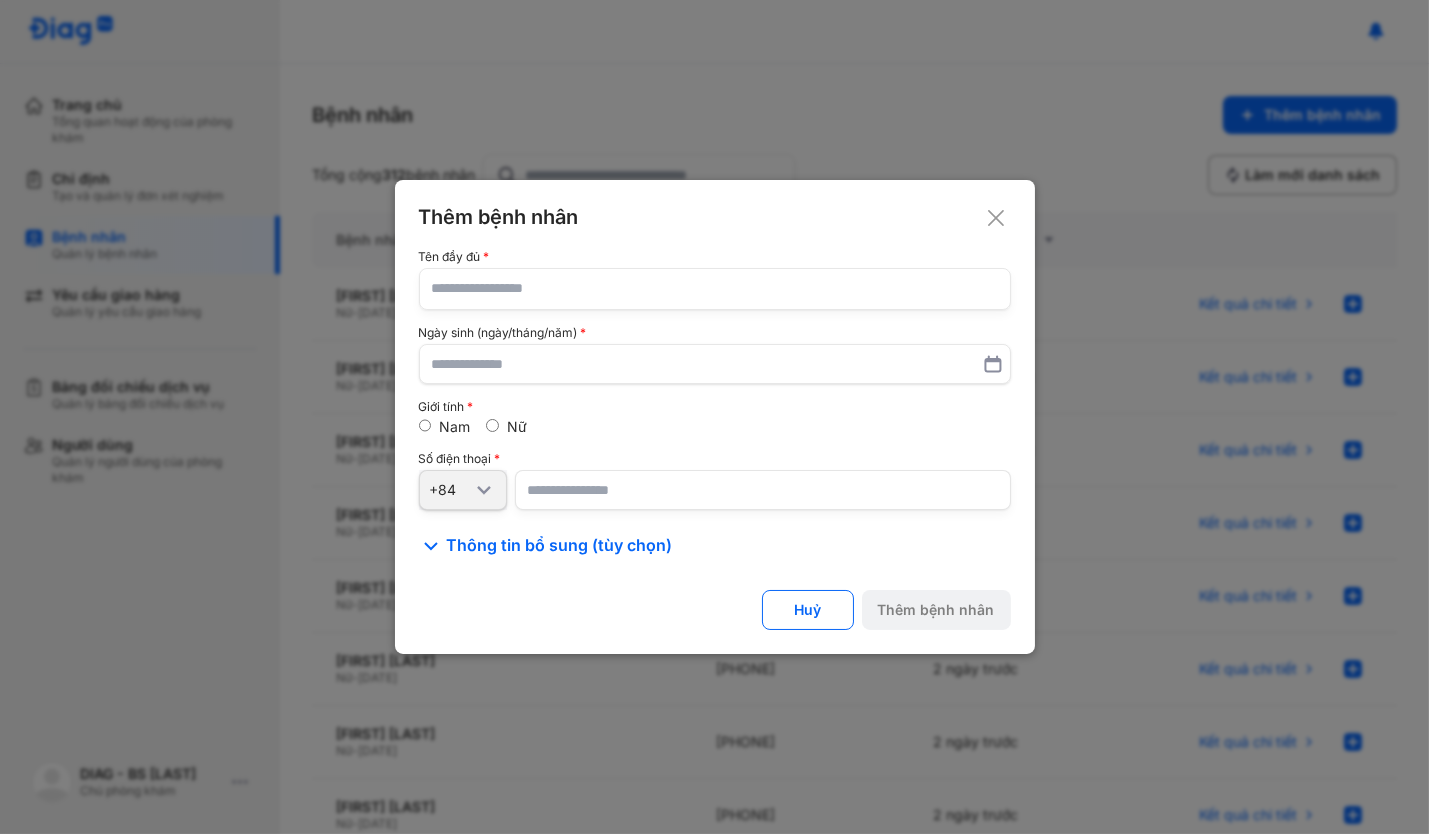 click 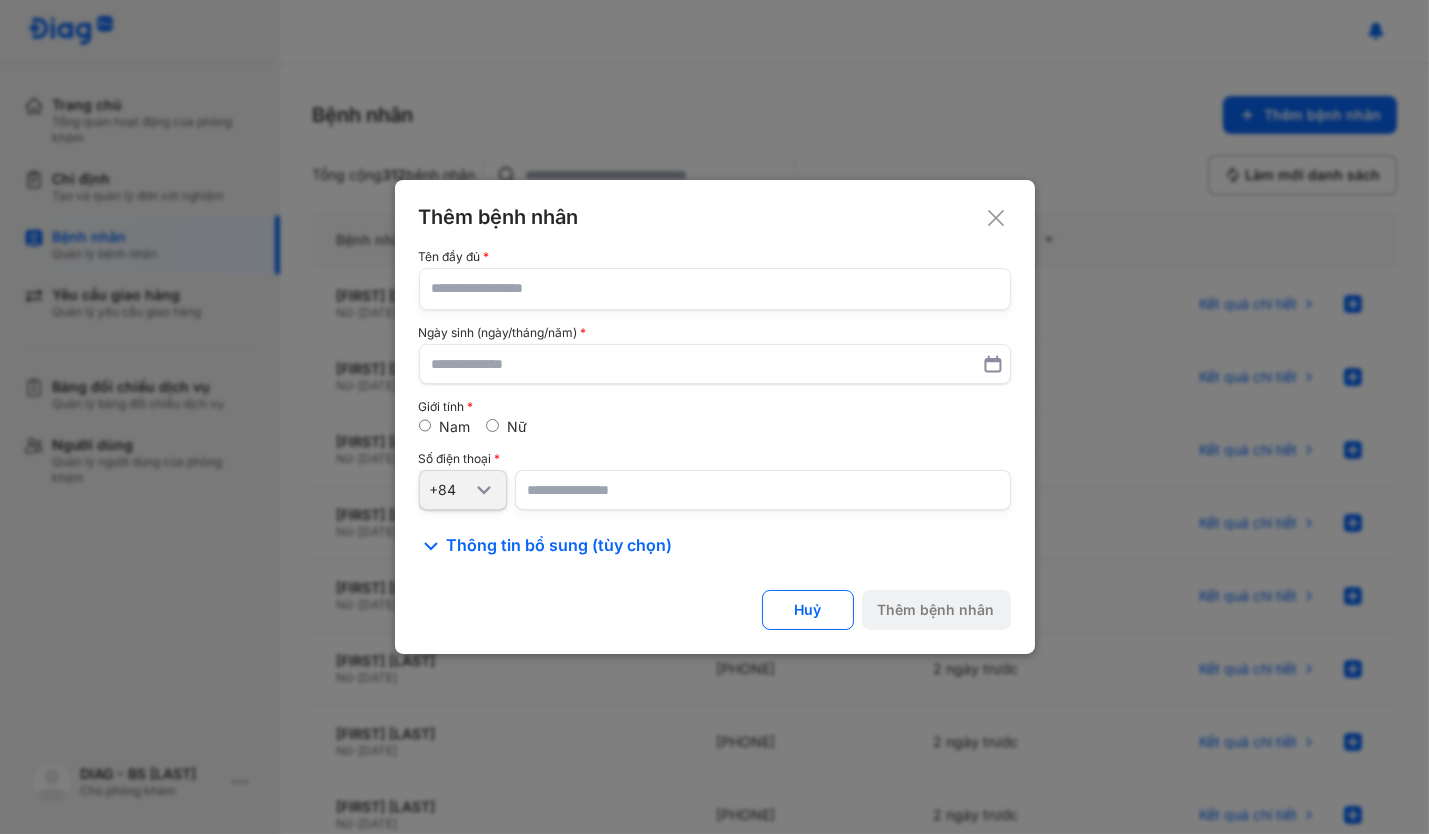 paste on "**********" 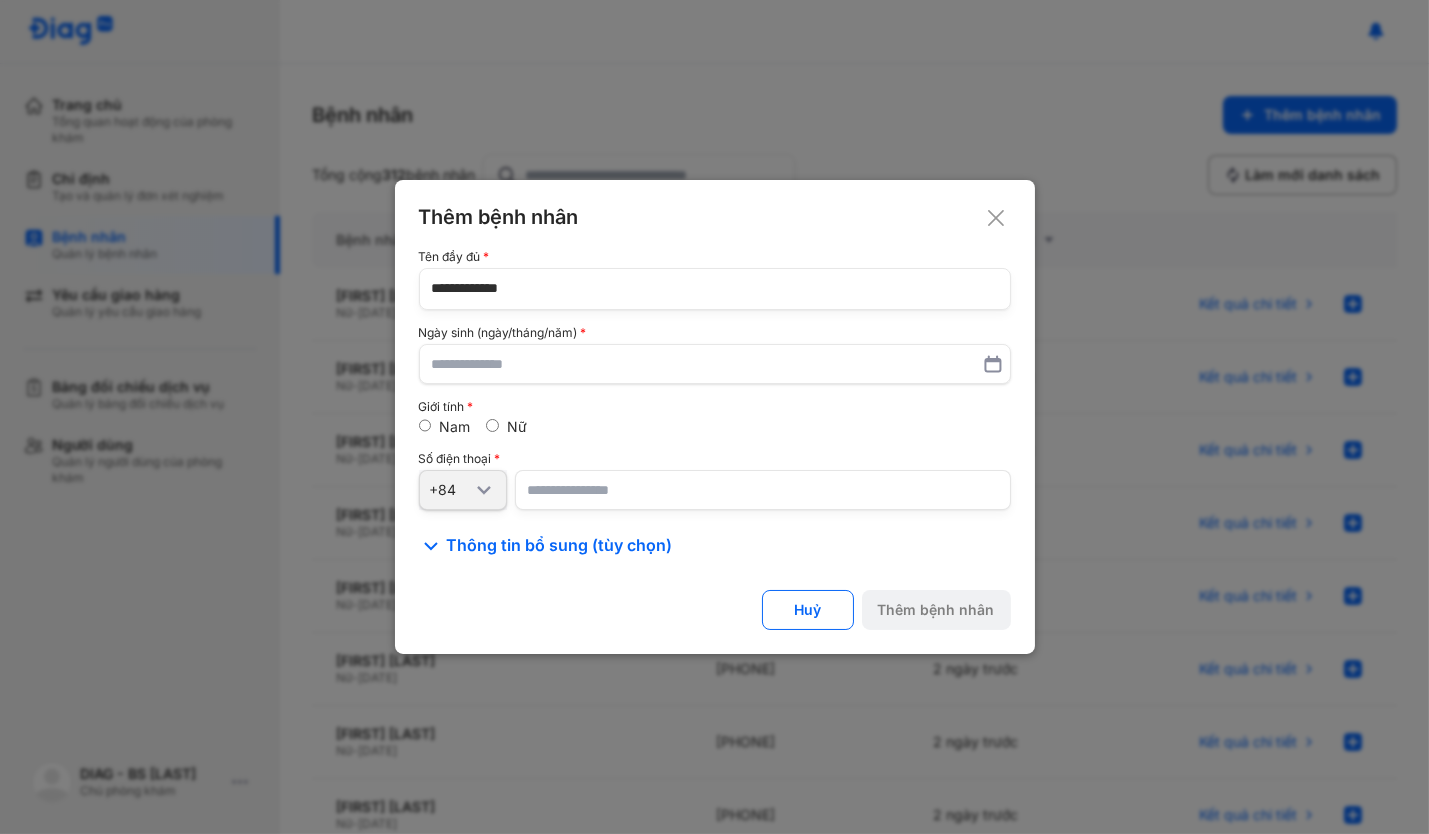 type on "**********" 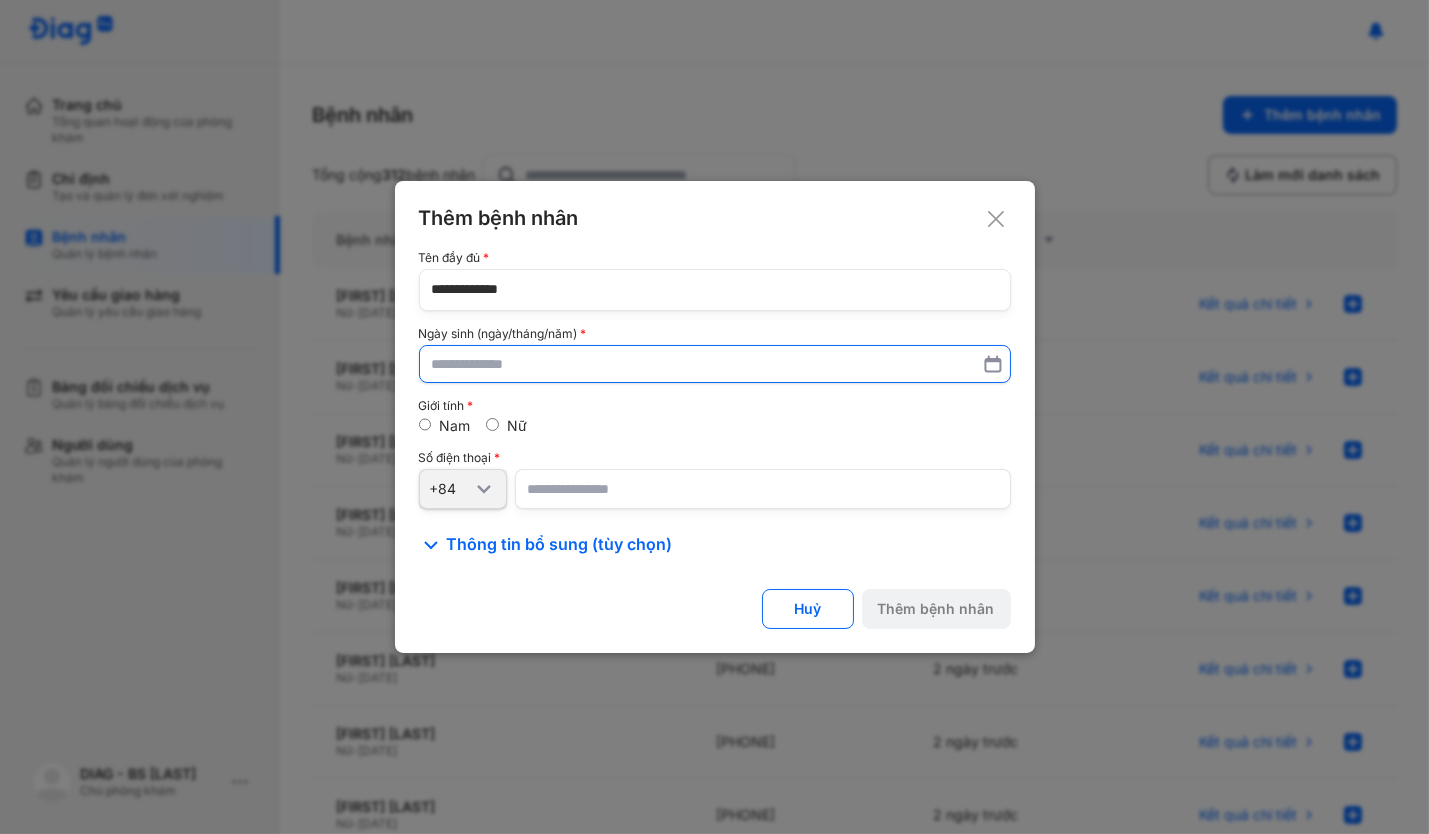 click at bounding box center [715, 364] 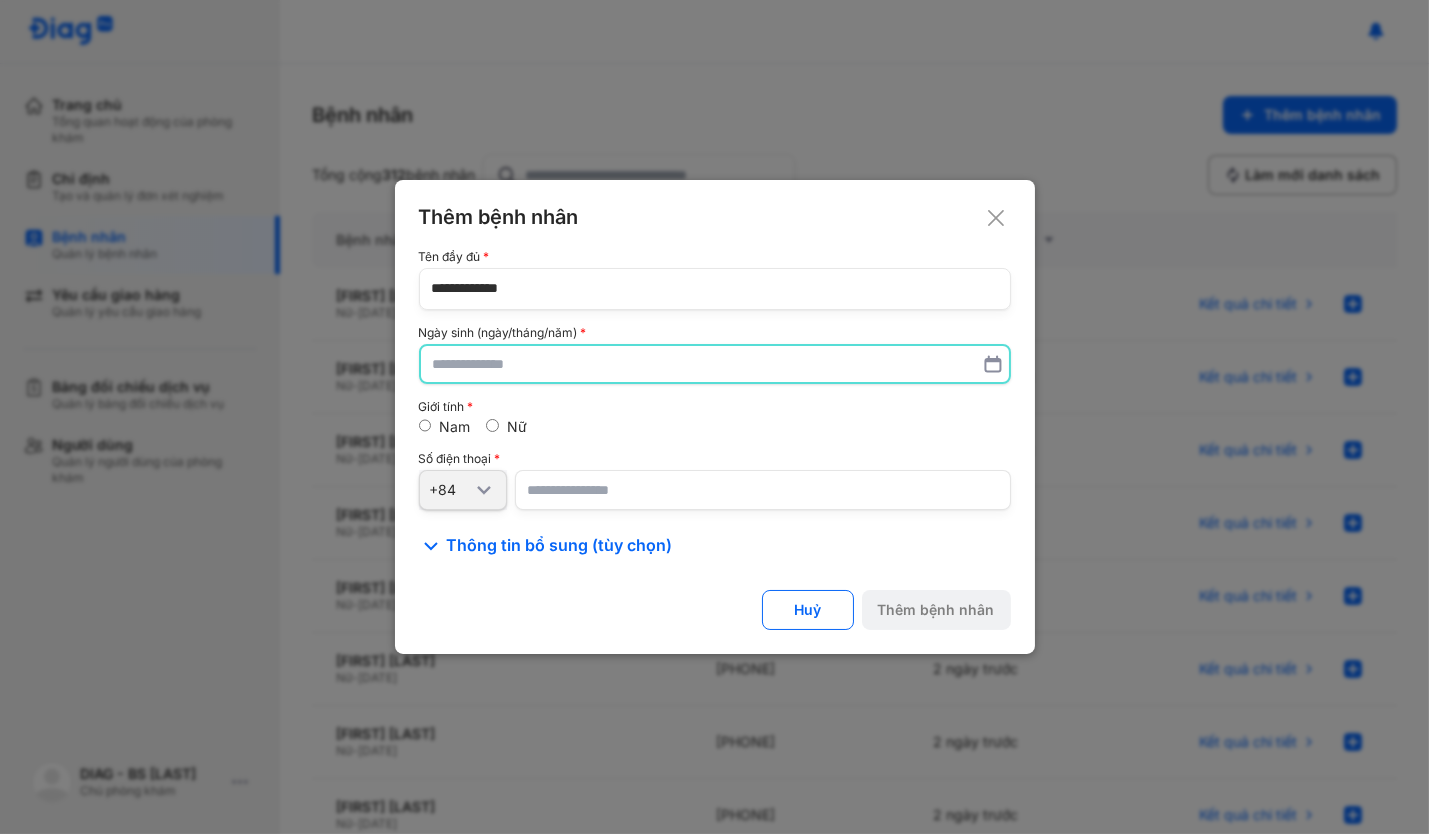 paste on "**********" 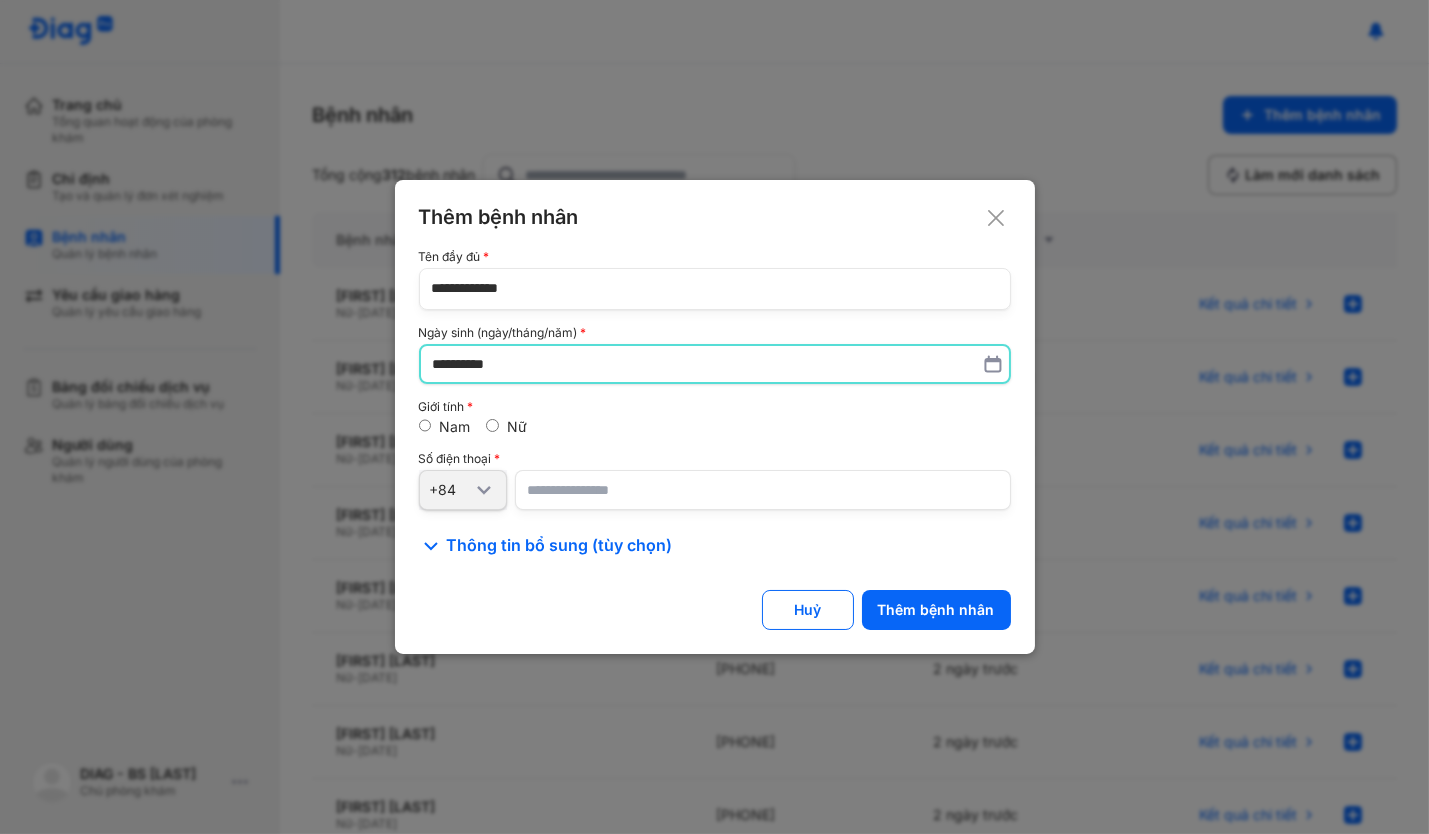 type on "**********" 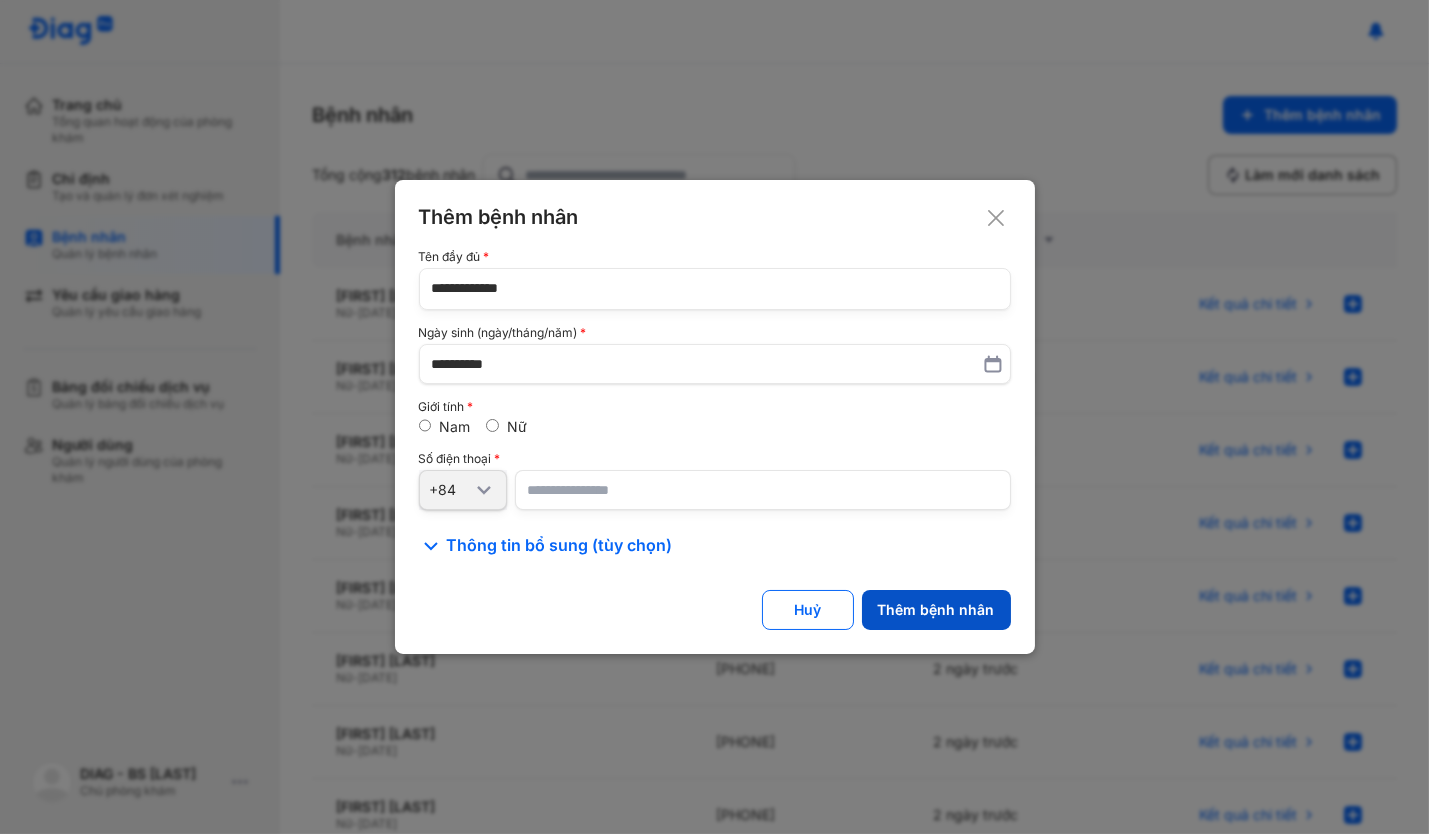 click on "Thêm bệnh nhân" 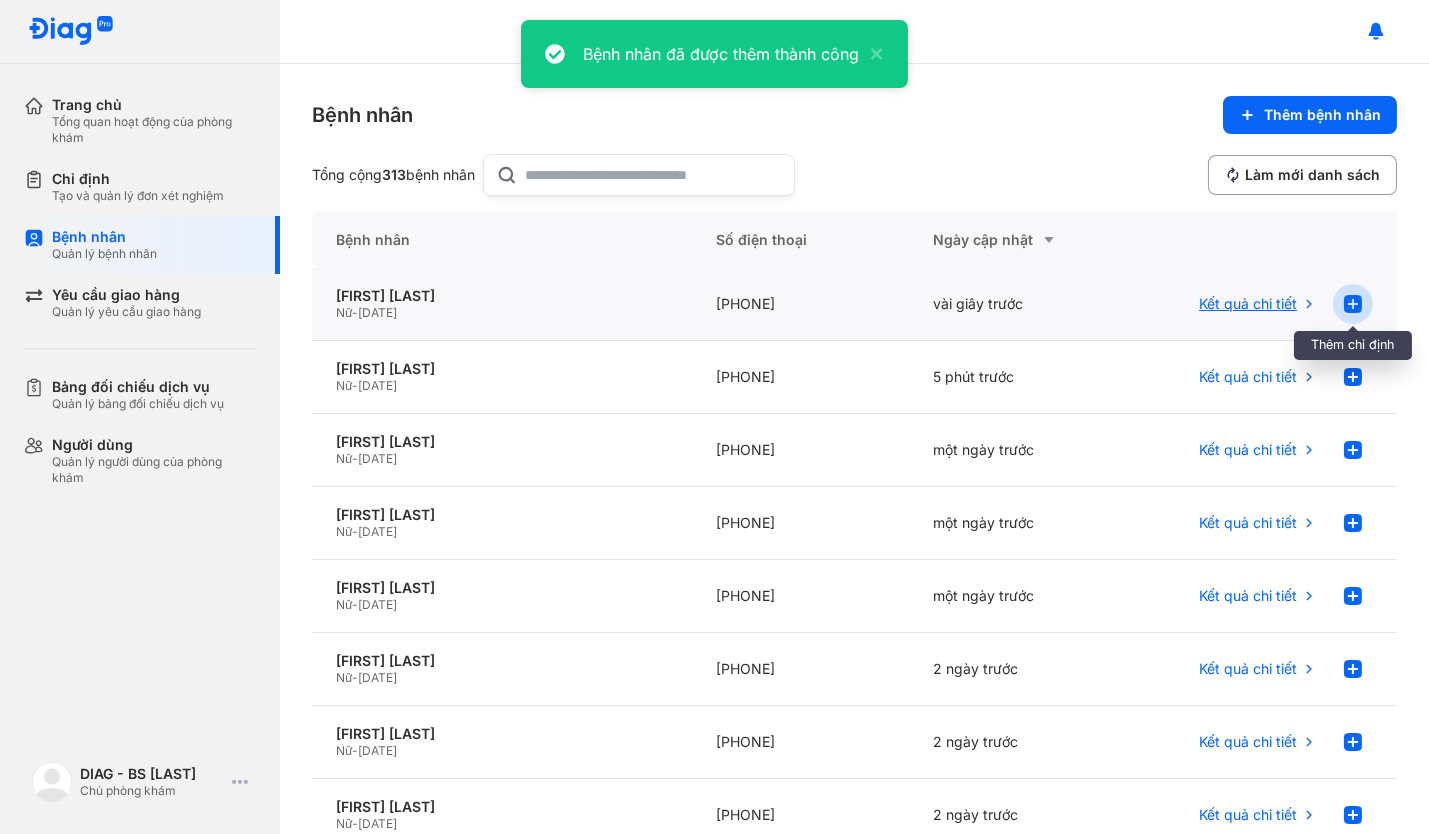 click 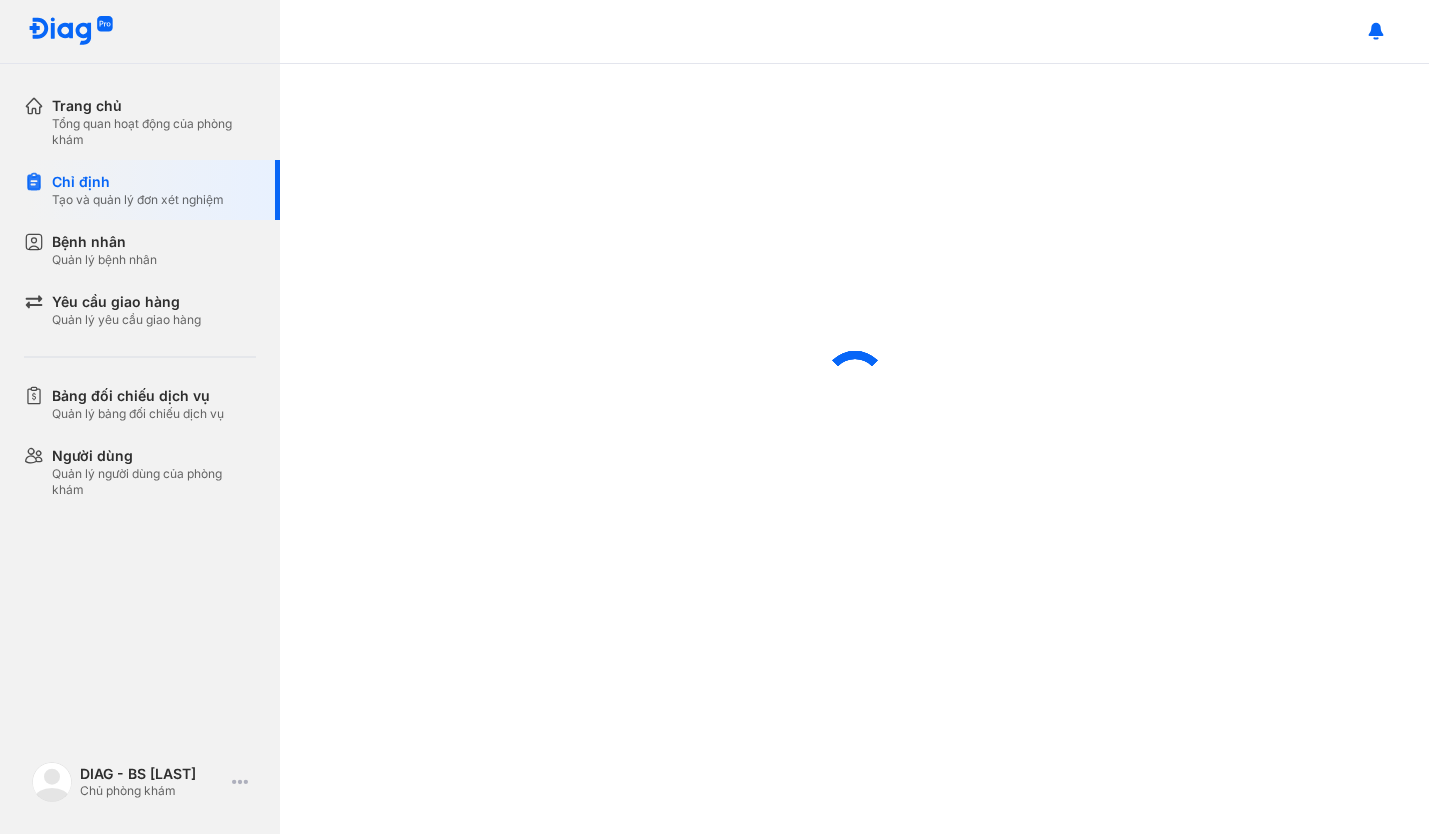 scroll, scrollTop: 0, scrollLeft: 0, axis: both 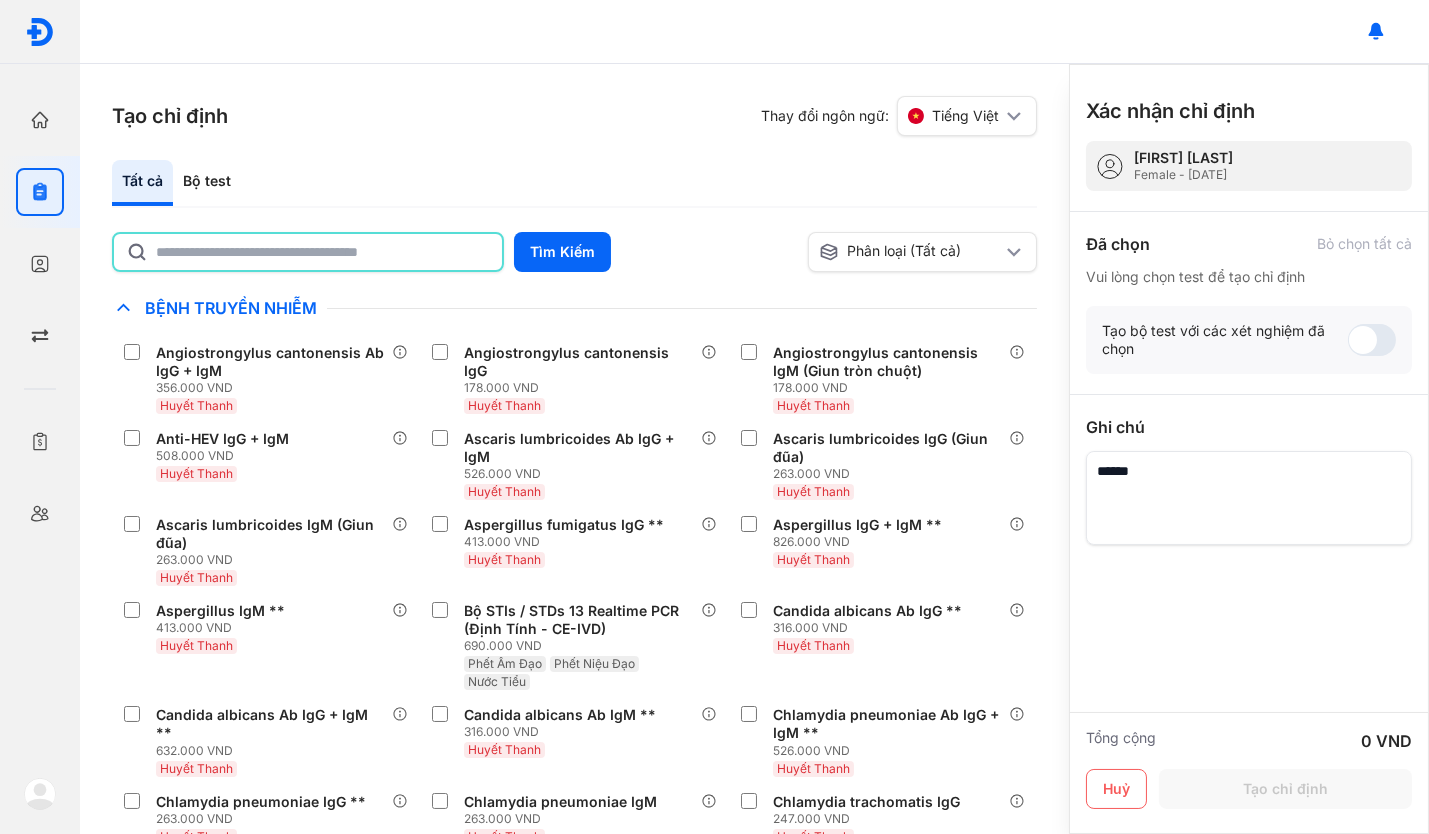 click 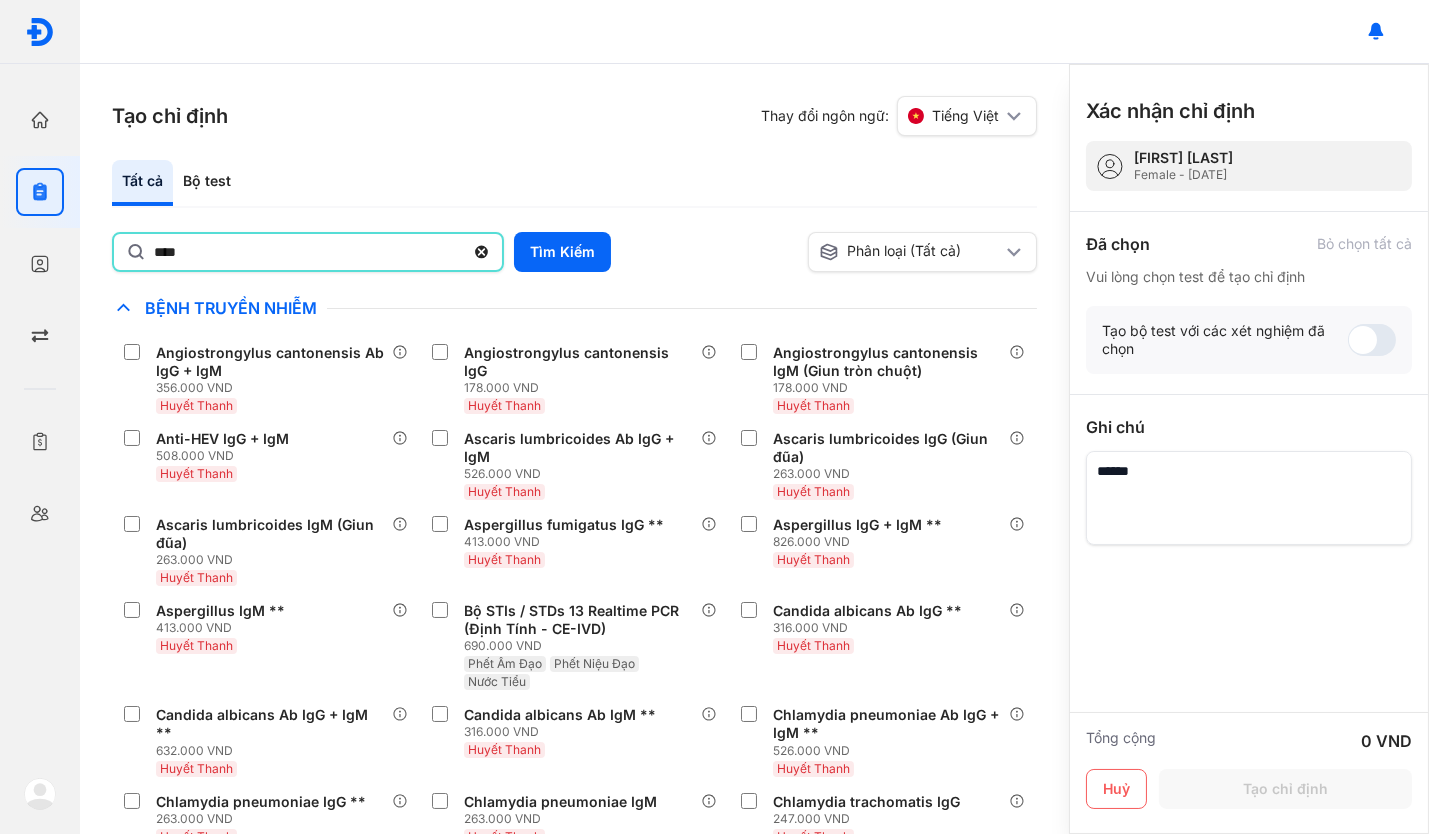 click on "****" 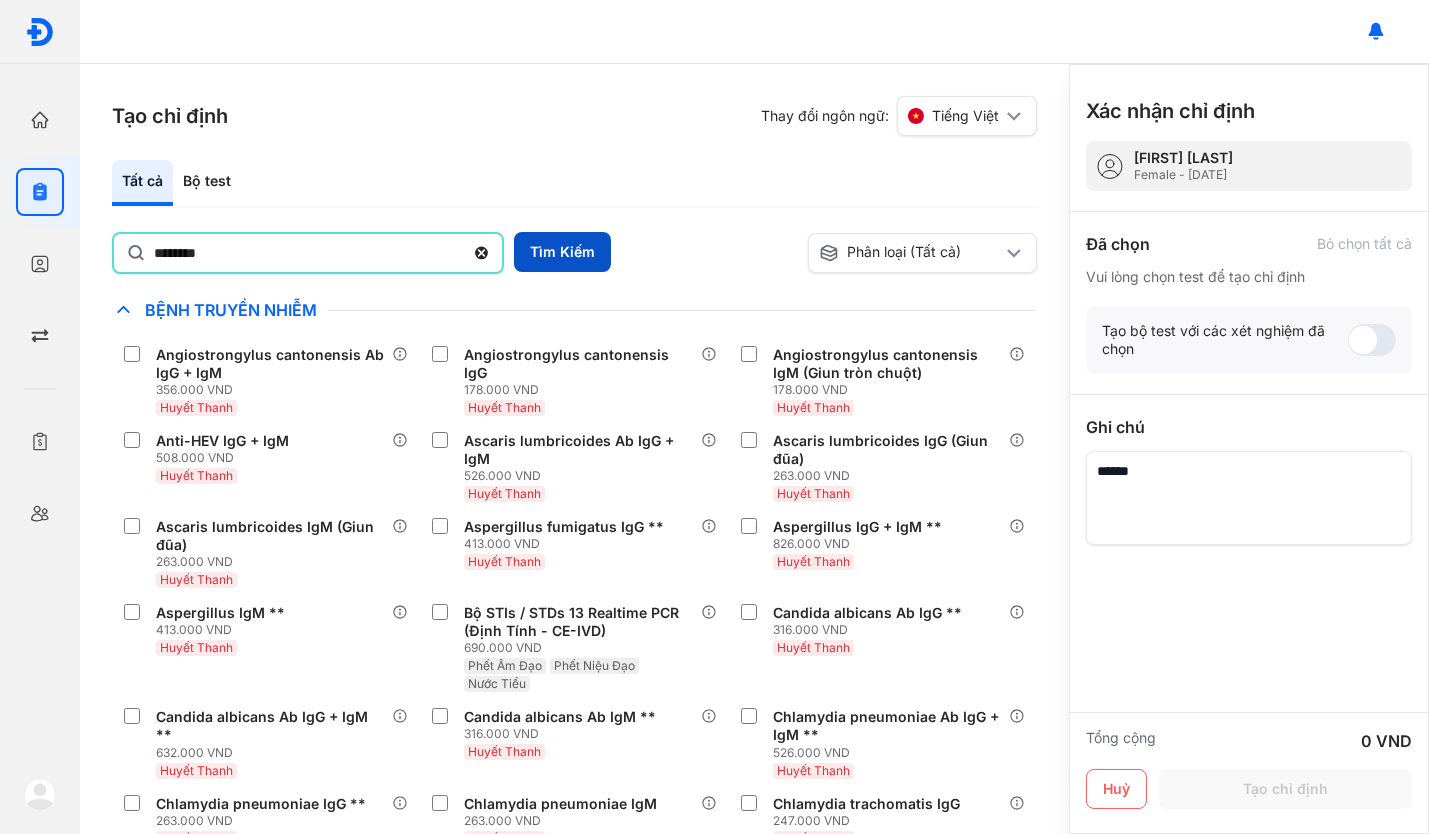 click on "Tìm Kiếm" at bounding box center (562, 252) 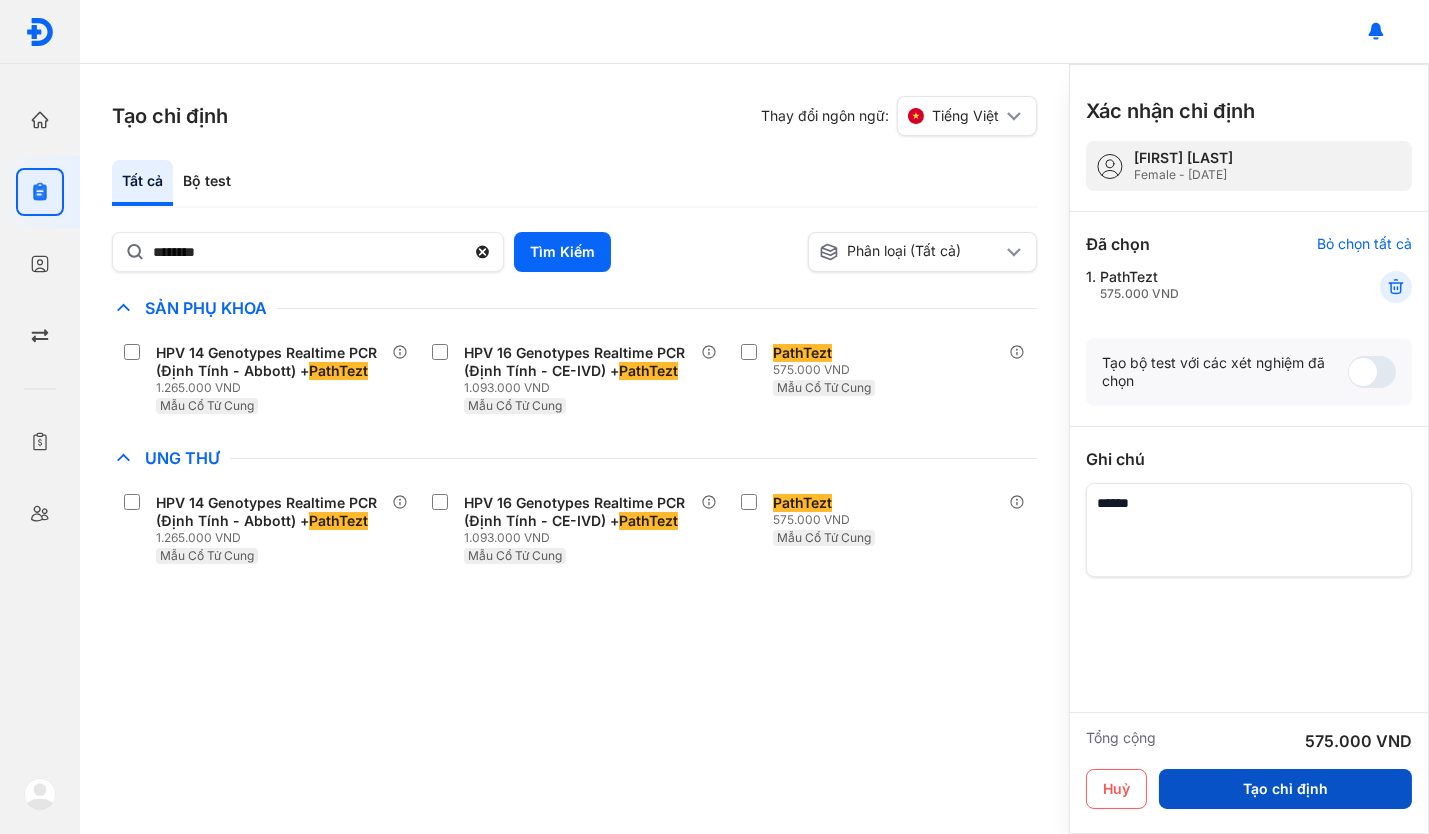 click on "Tạo chỉ định" at bounding box center (1285, 789) 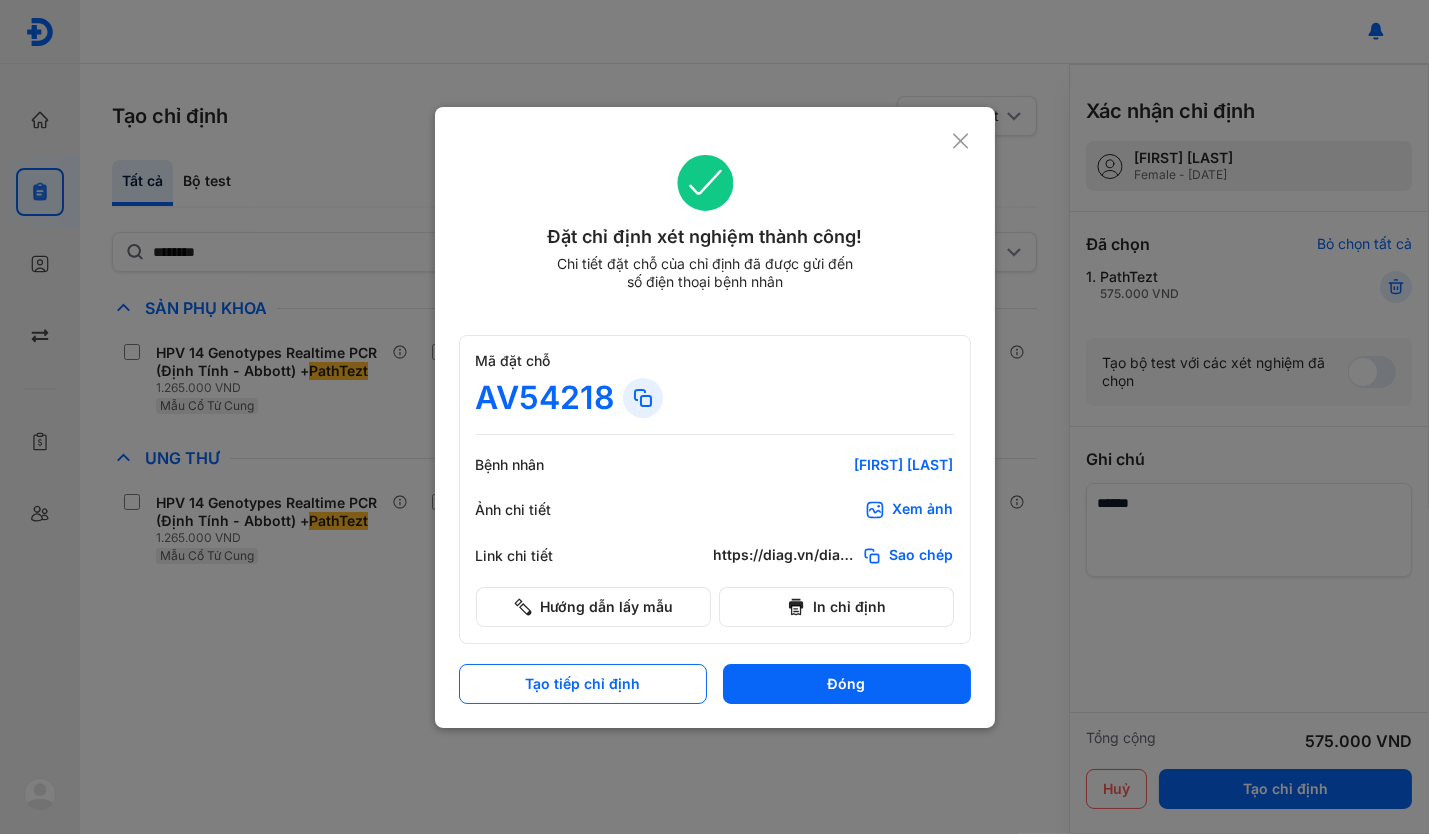 click 